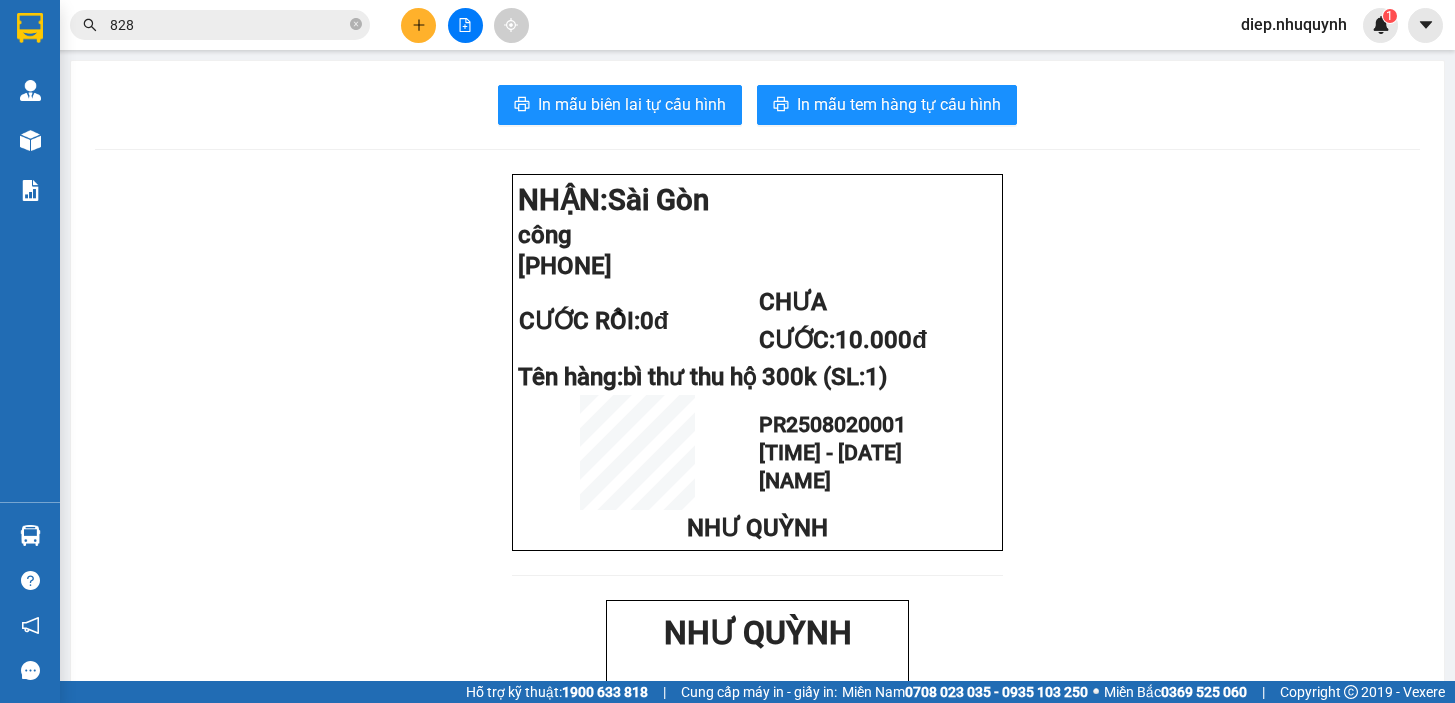 scroll, scrollTop: 0, scrollLeft: 0, axis: both 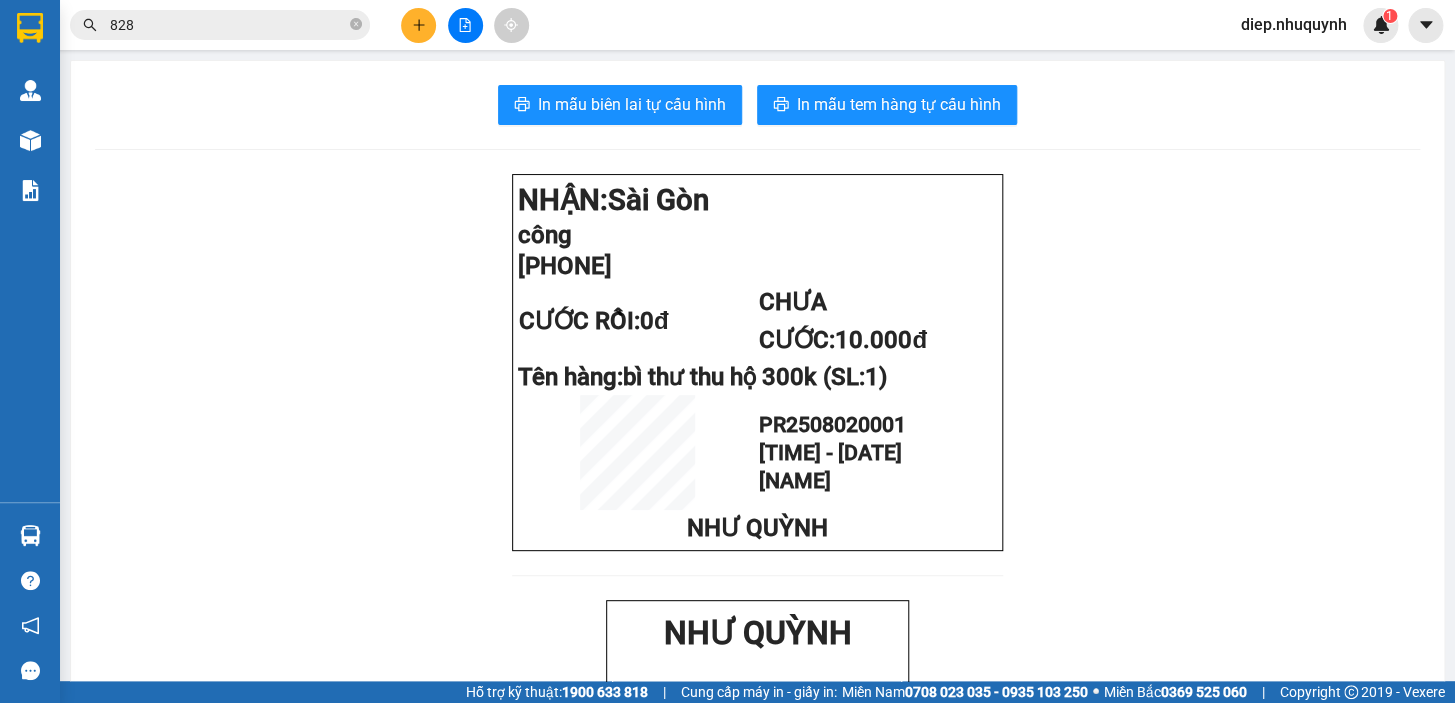 click on "diep.nhuquynh" at bounding box center (1294, 24) 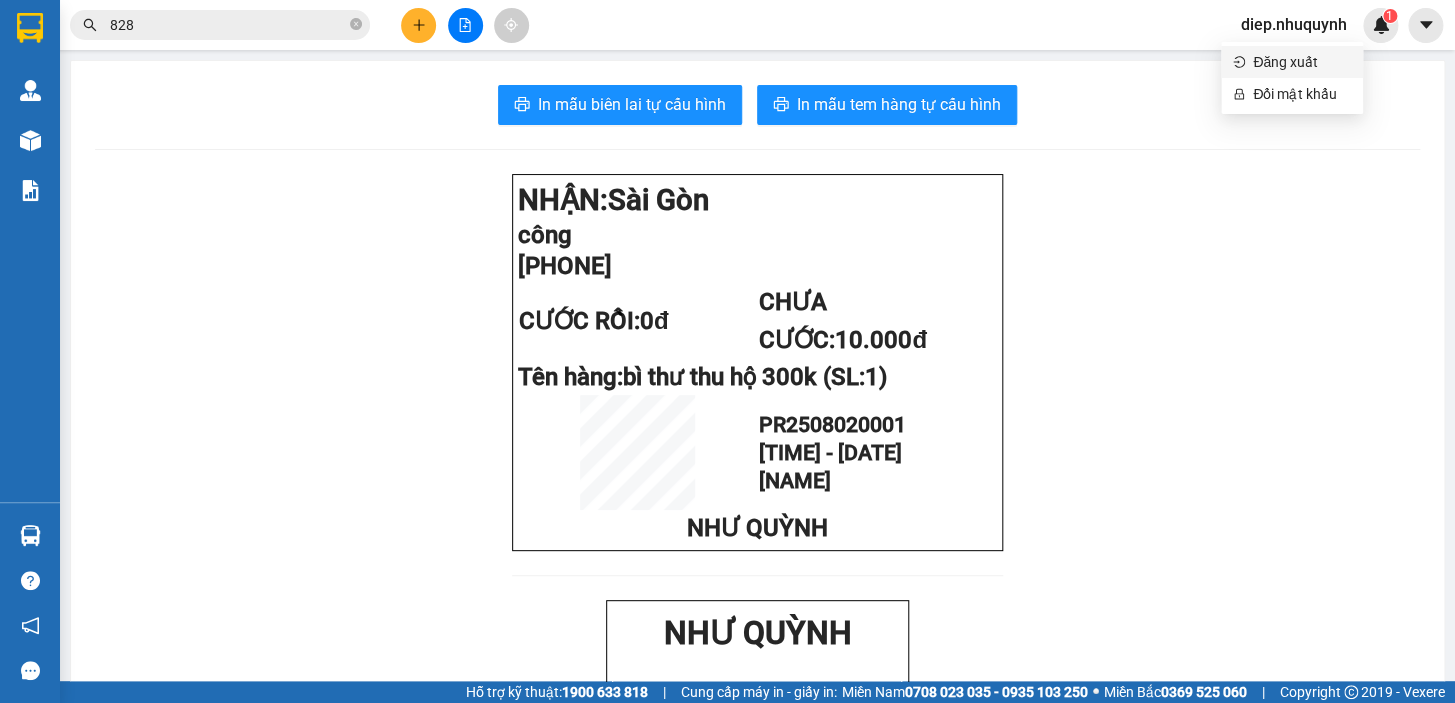 click on "Đăng xuất" at bounding box center [1302, 62] 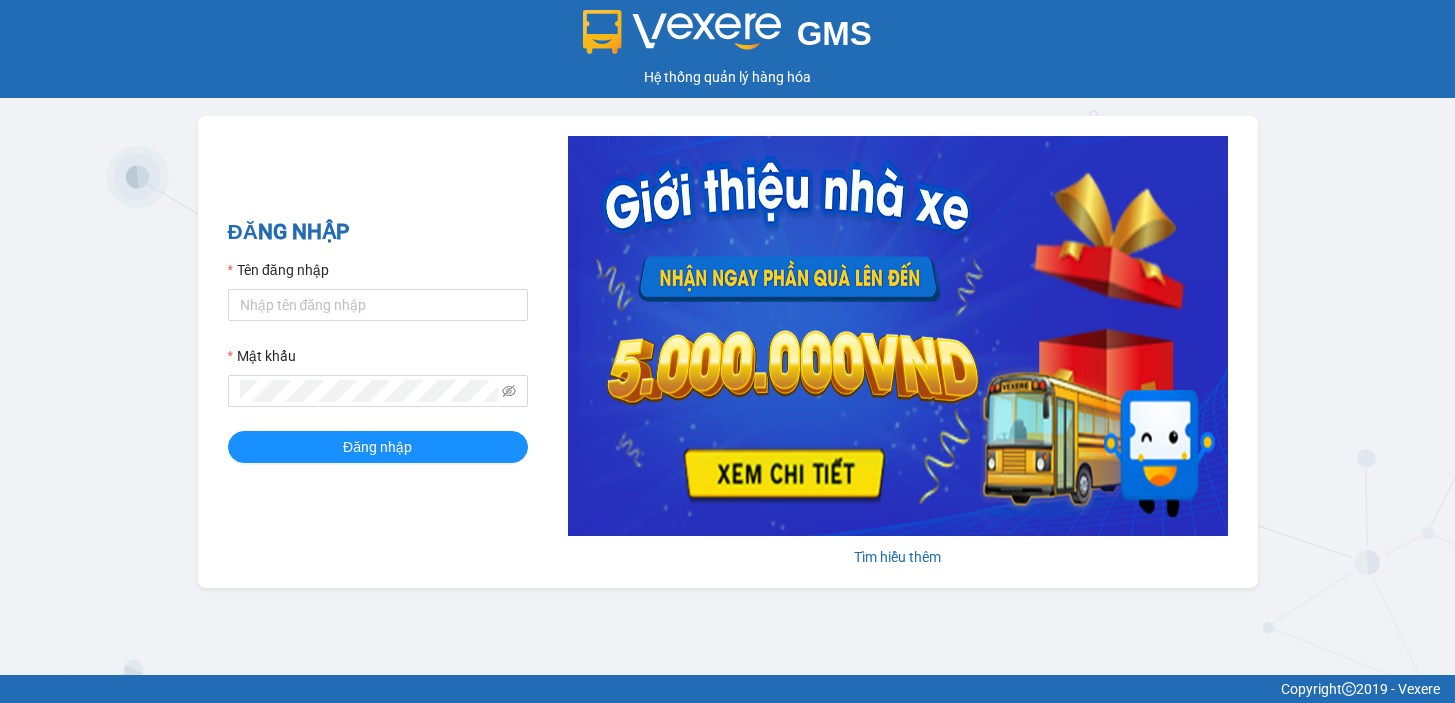 scroll, scrollTop: 0, scrollLeft: 0, axis: both 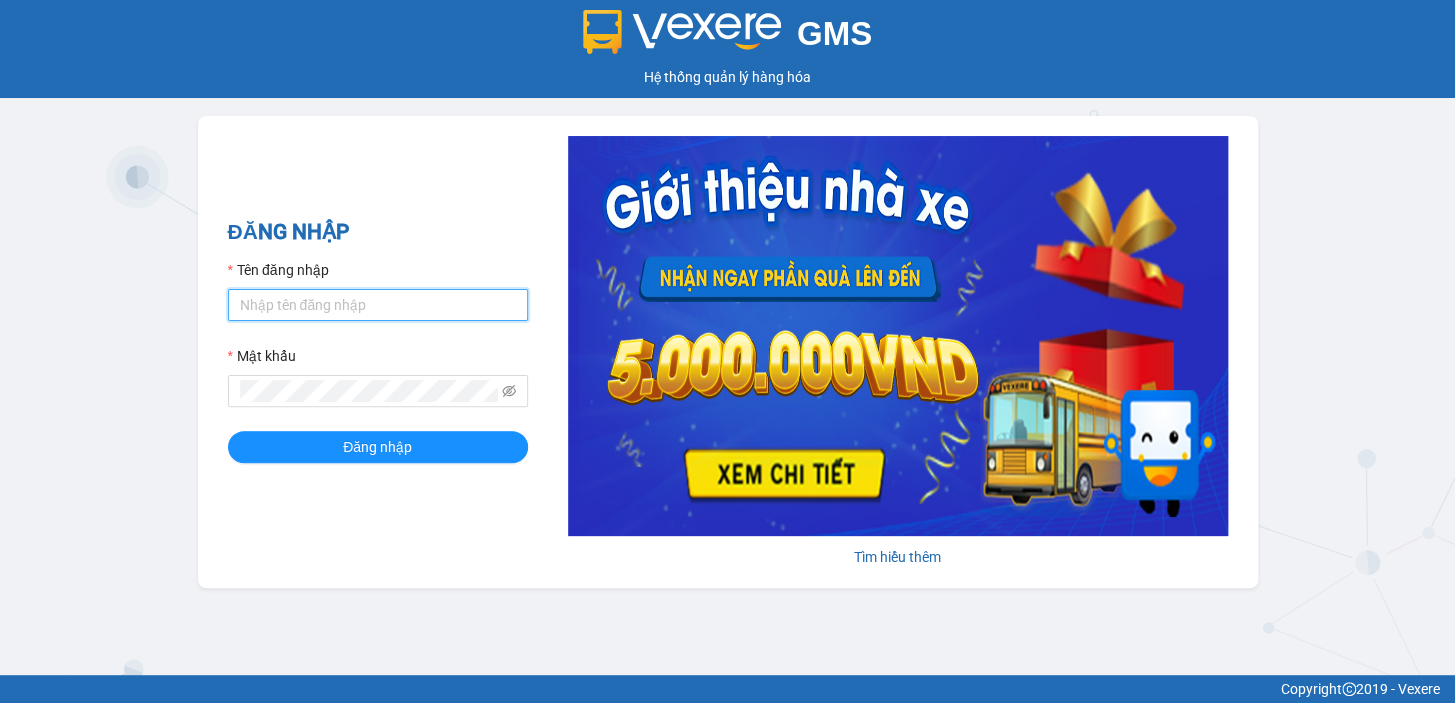 click on "Tên đăng nhập" at bounding box center (378, 305) 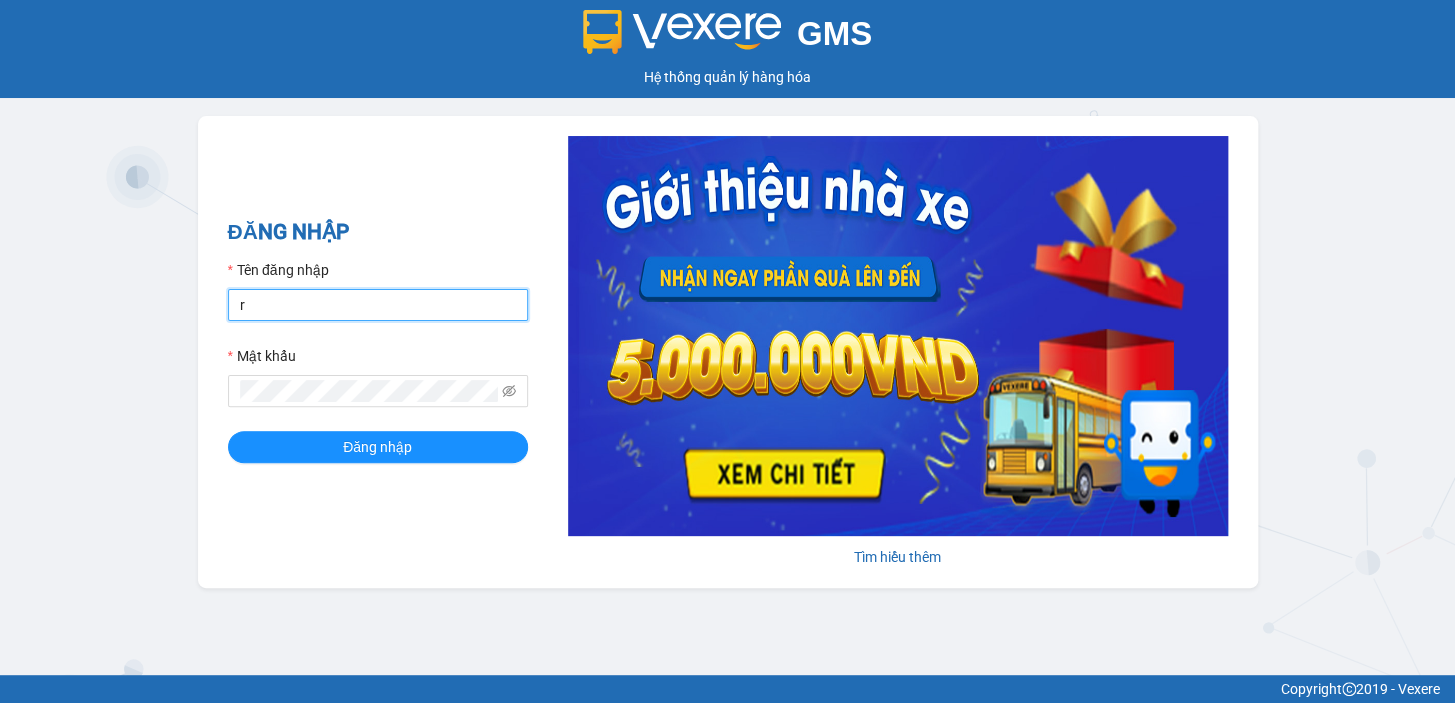 type on "rin.nhuquynh" 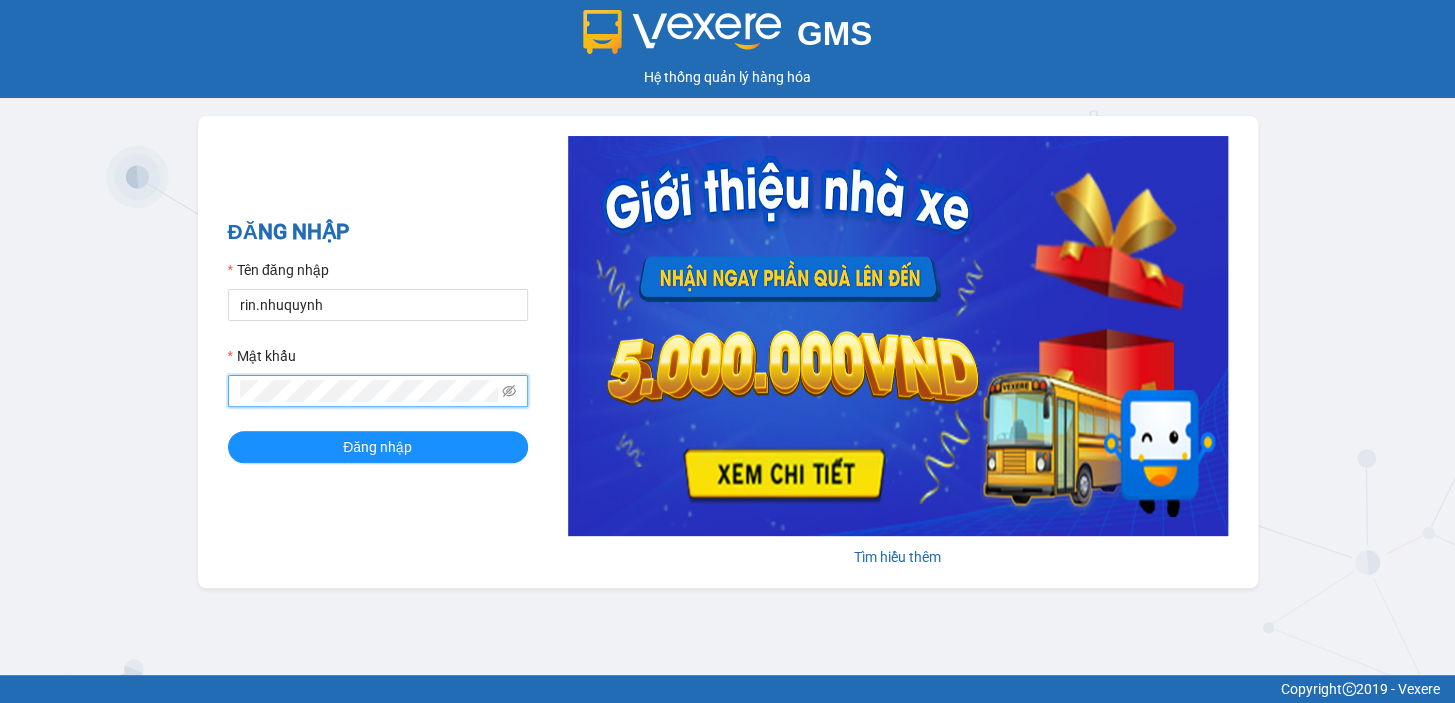 click on "Đăng nhập" at bounding box center (378, 447) 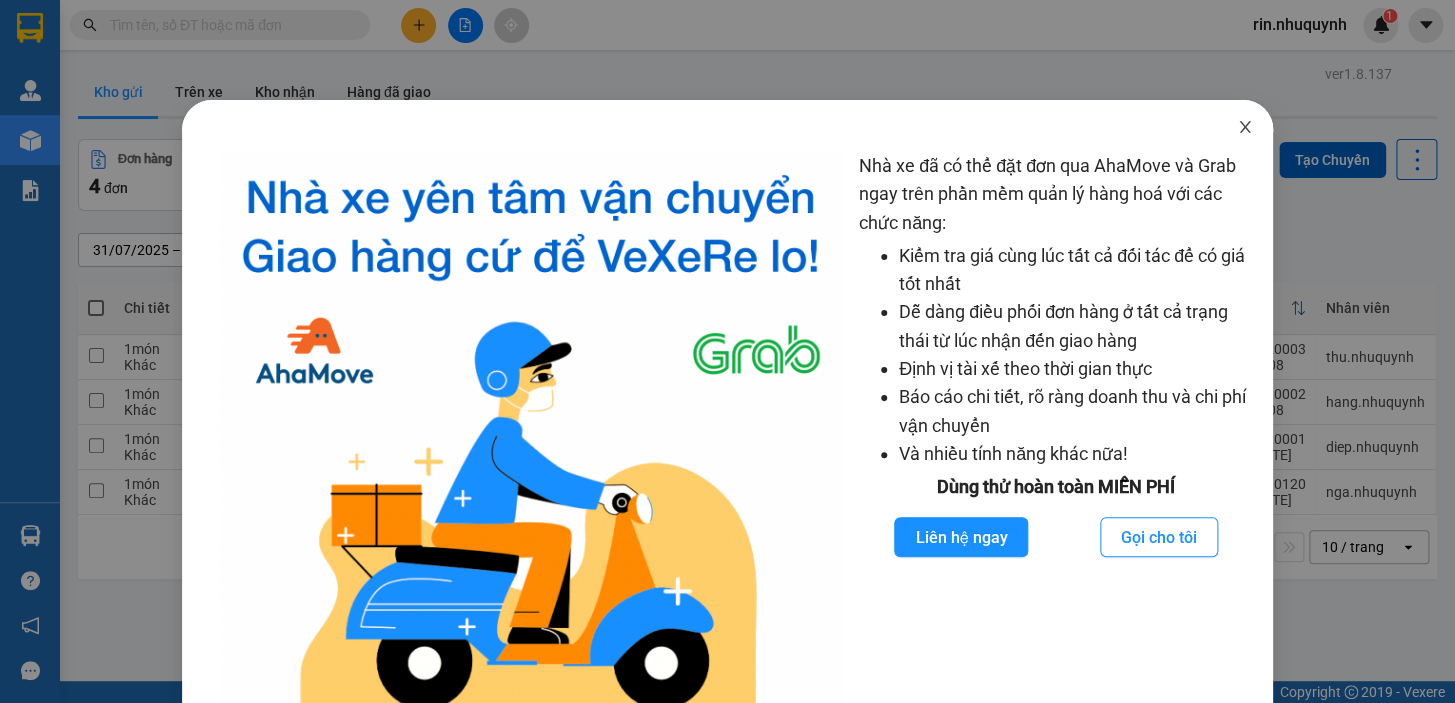 click 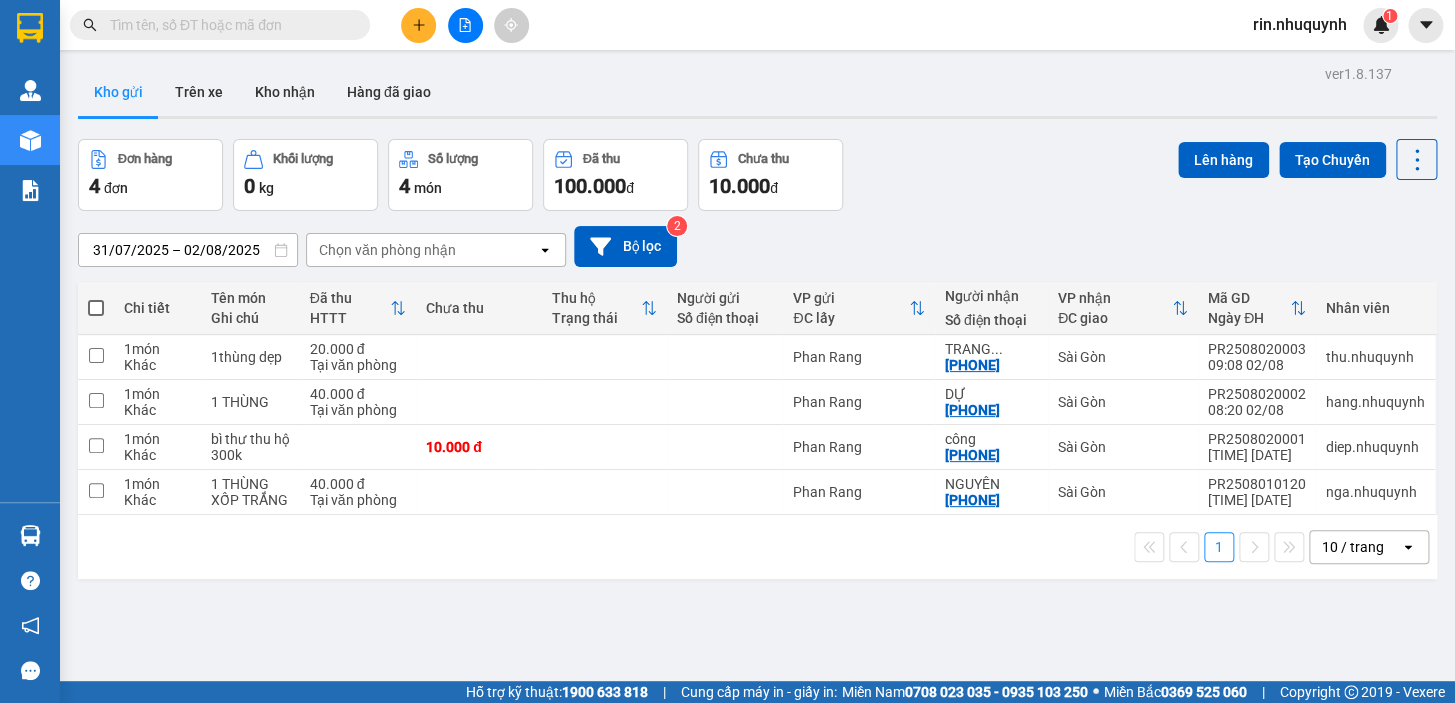 click at bounding box center [356, 25] 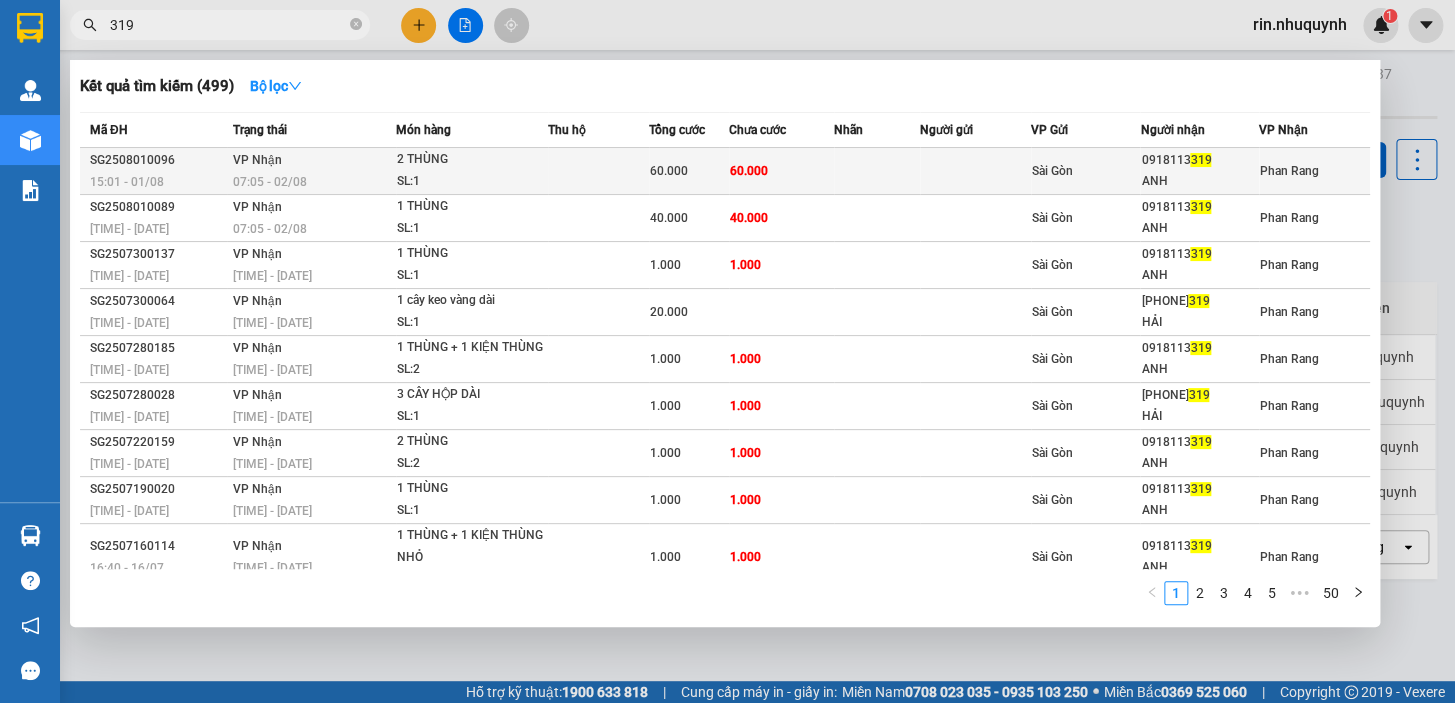 type on "319" 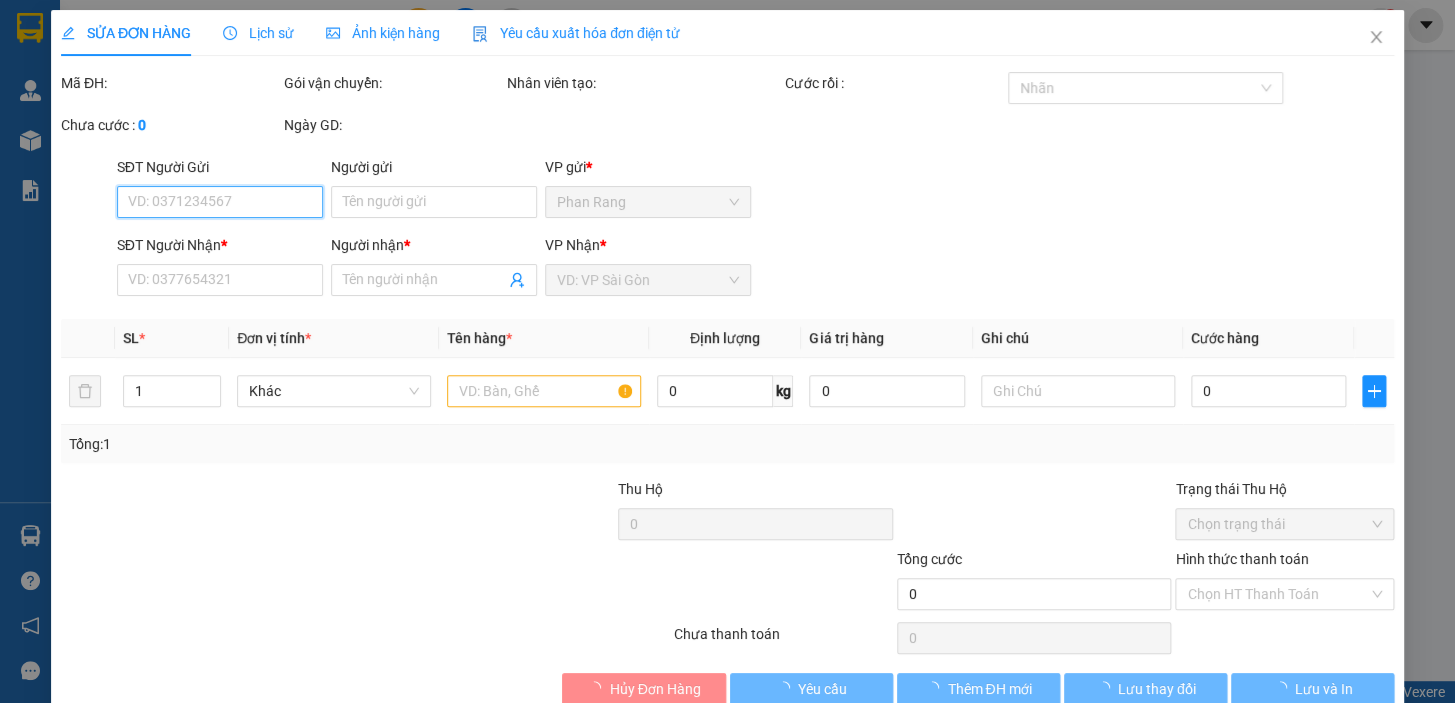 type on "0918113319" 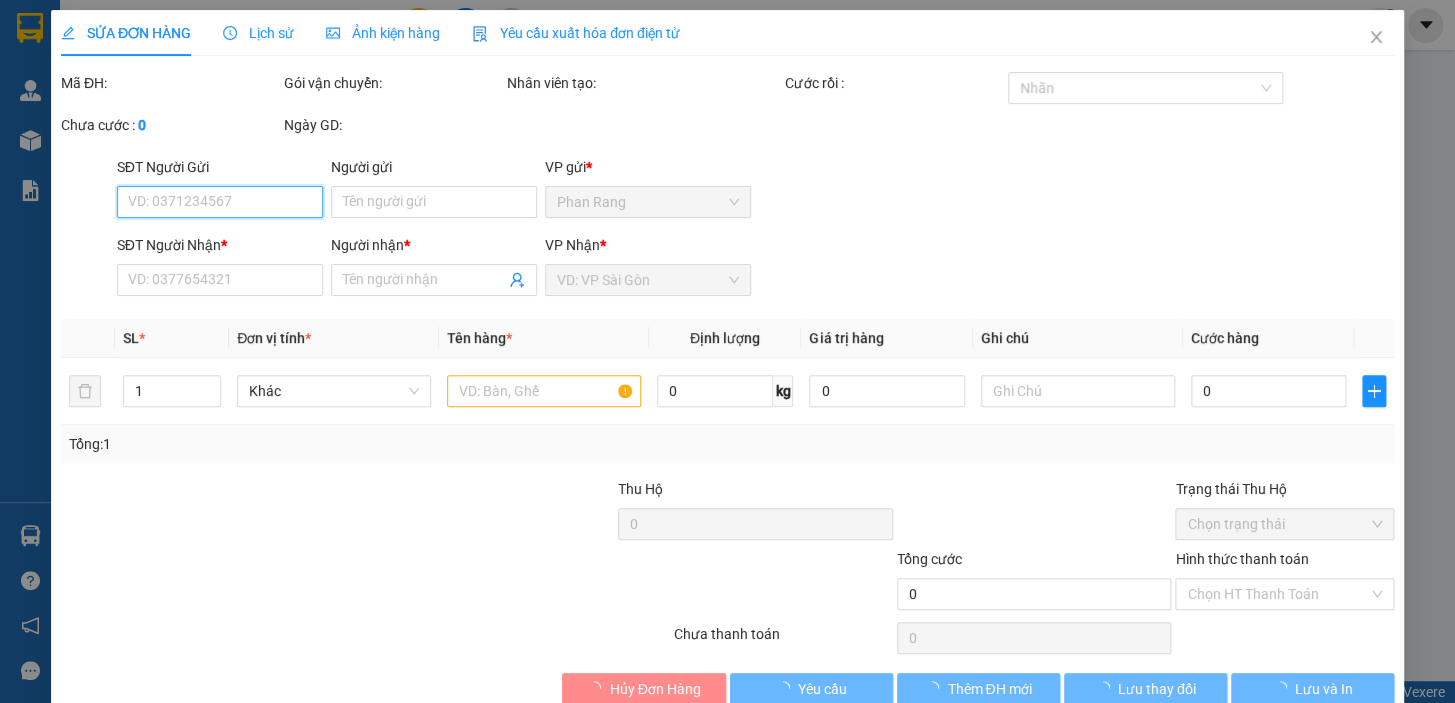 type on "ANH" 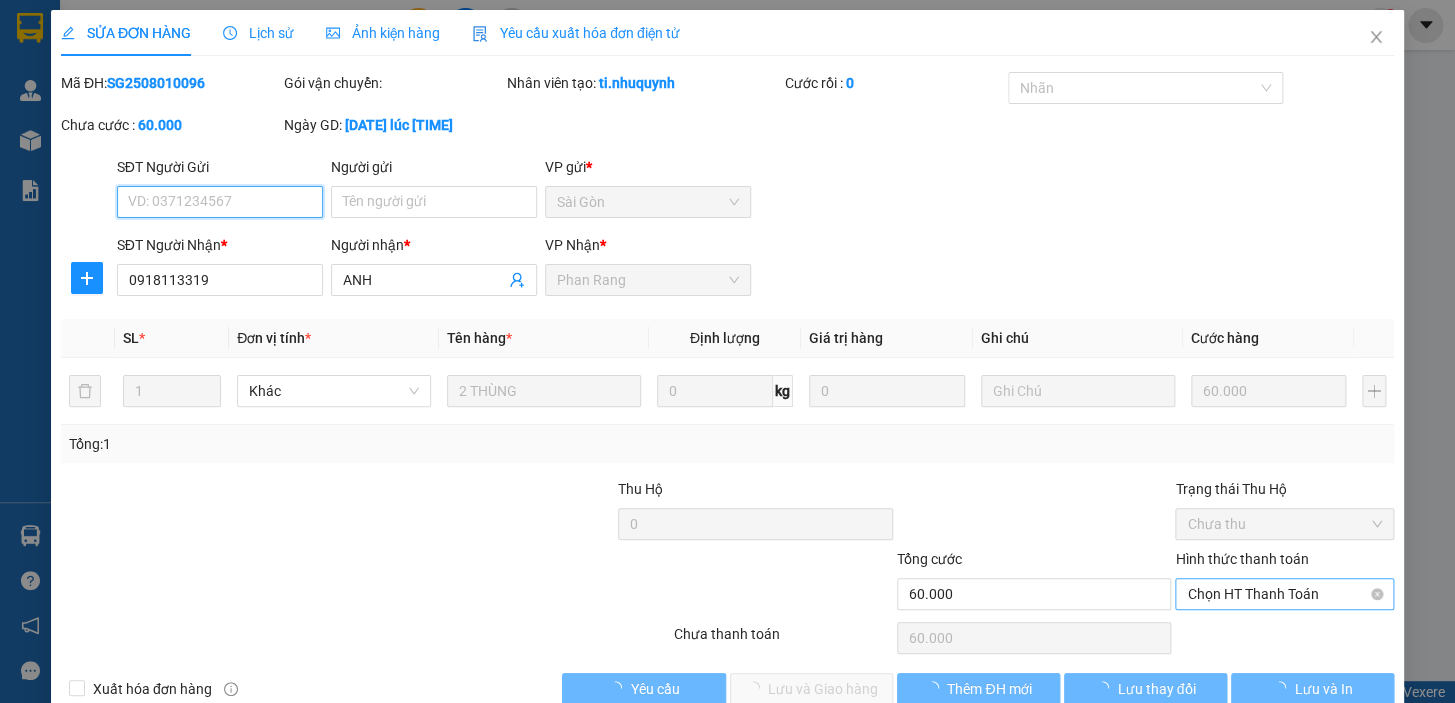scroll, scrollTop: 40, scrollLeft: 0, axis: vertical 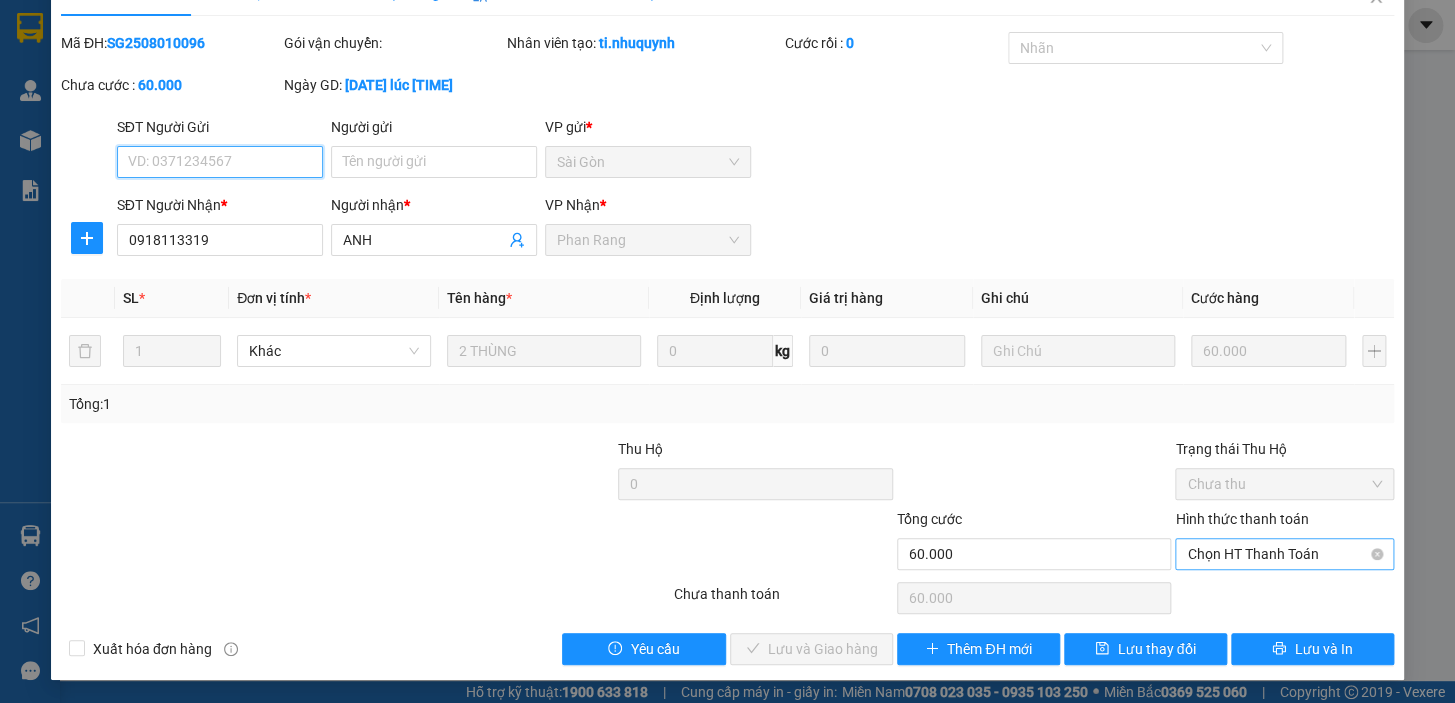 click on "Chọn HT Thanh Toán" at bounding box center (1284, 554) 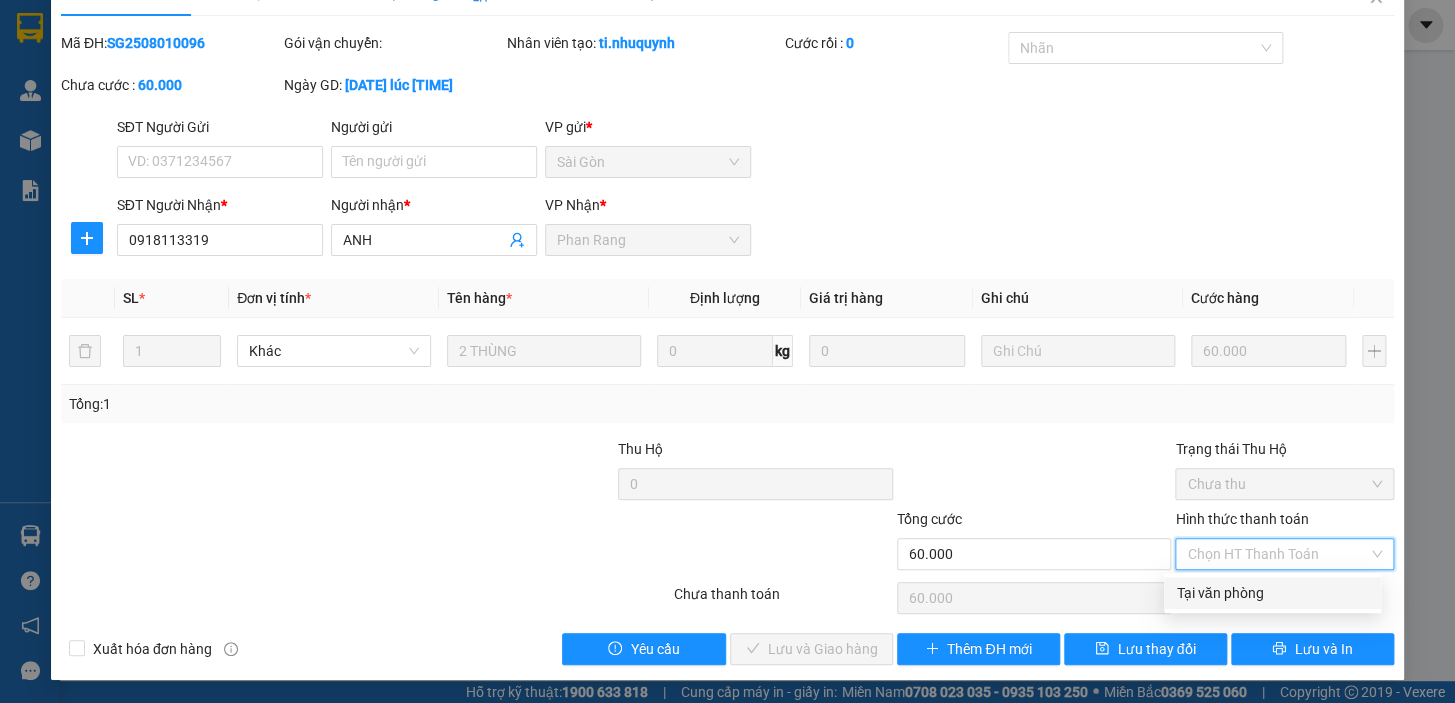 click on "Tại văn phòng" at bounding box center (1272, 593) 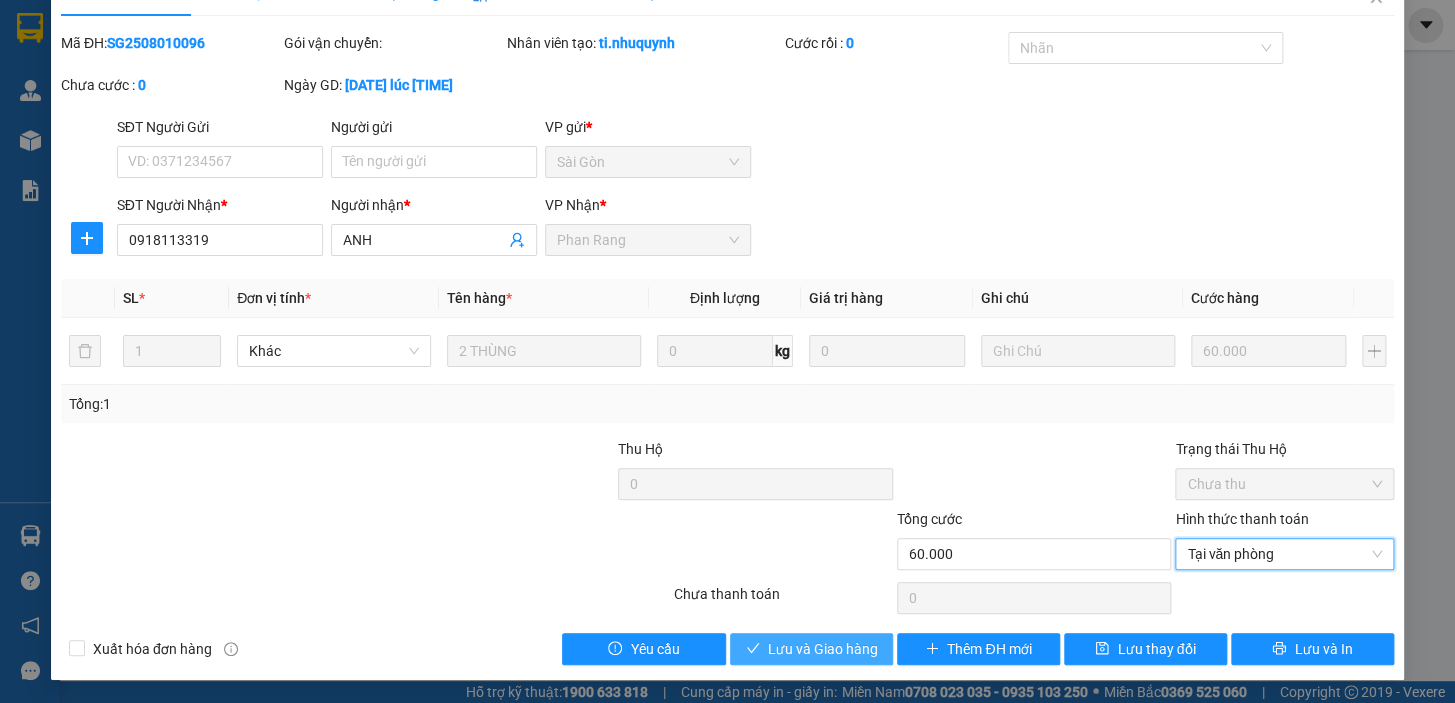 click on "Lưu và Giao hàng" at bounding box center [823, 649] 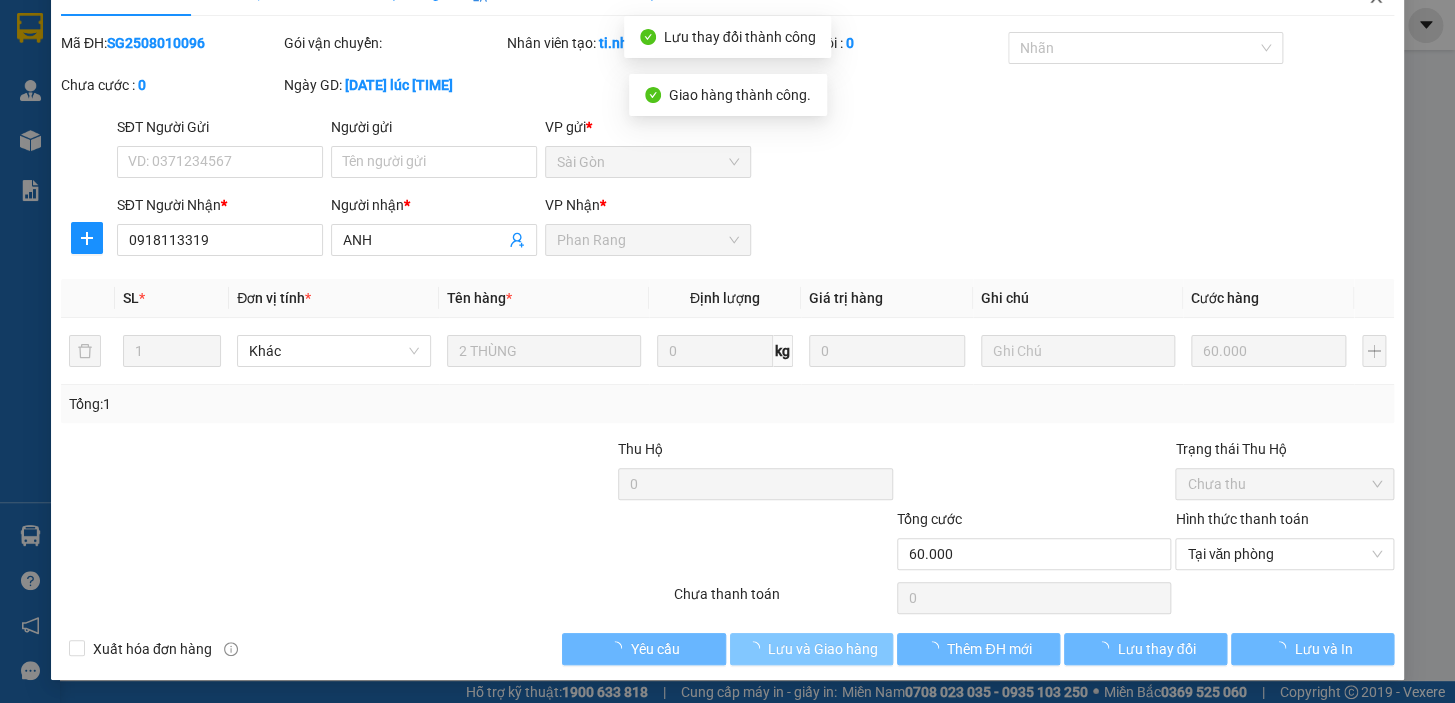 scroll, scrollTop: 0, scrollLeft: 0, axis: both 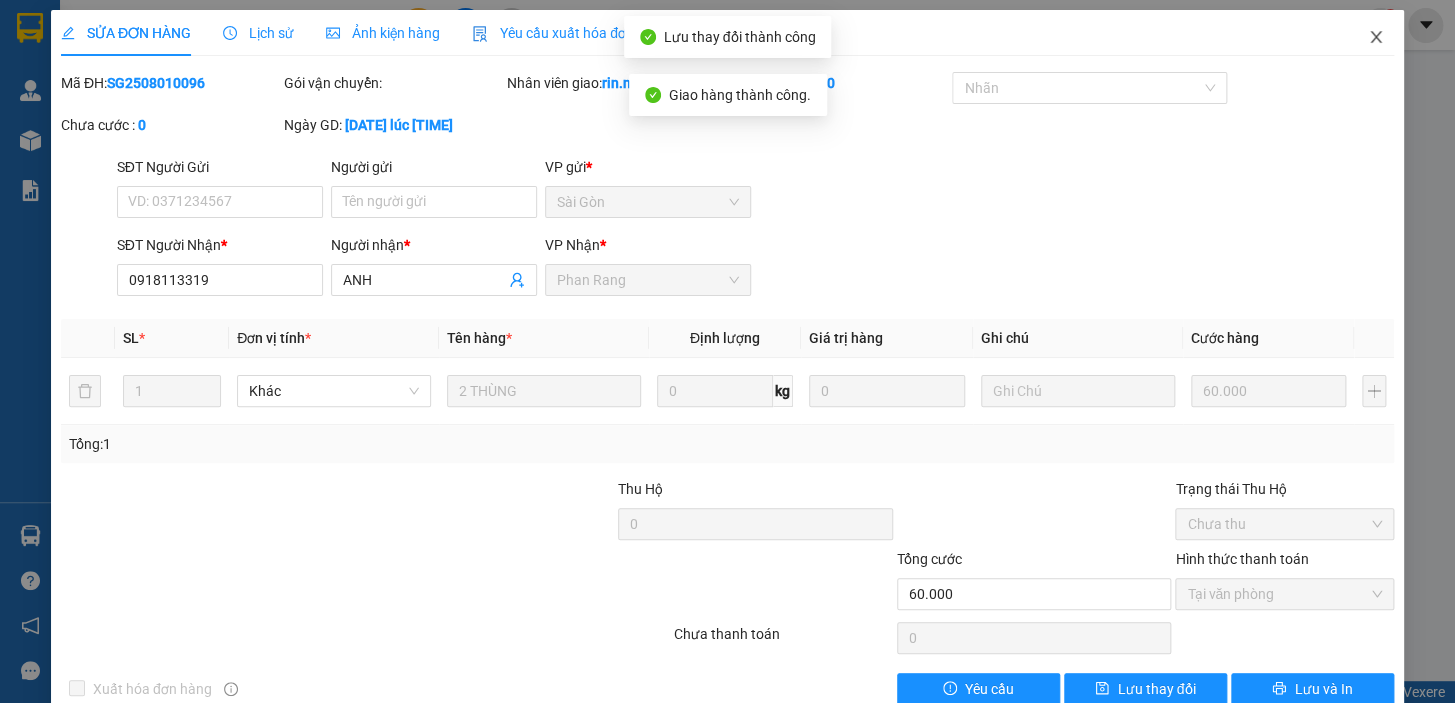 click 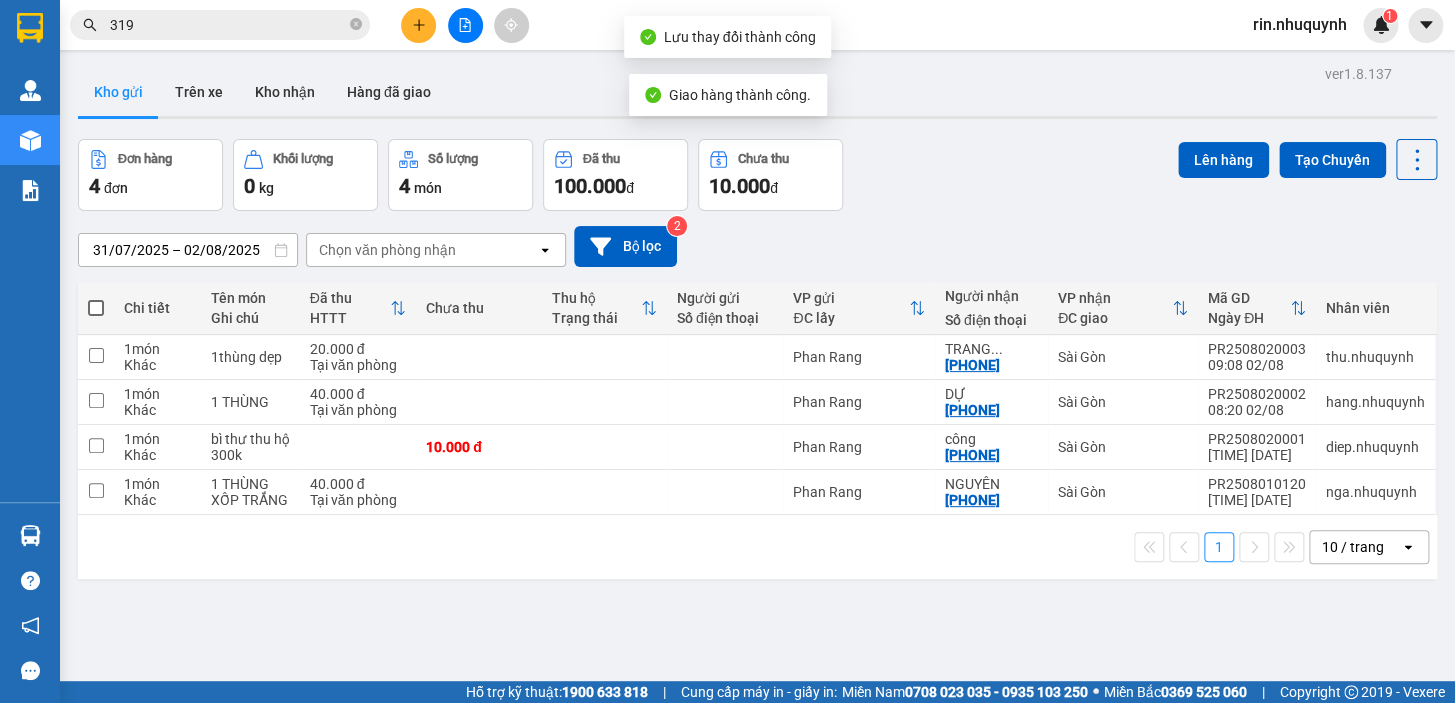 click on "319" at bounding box center [228, 25] 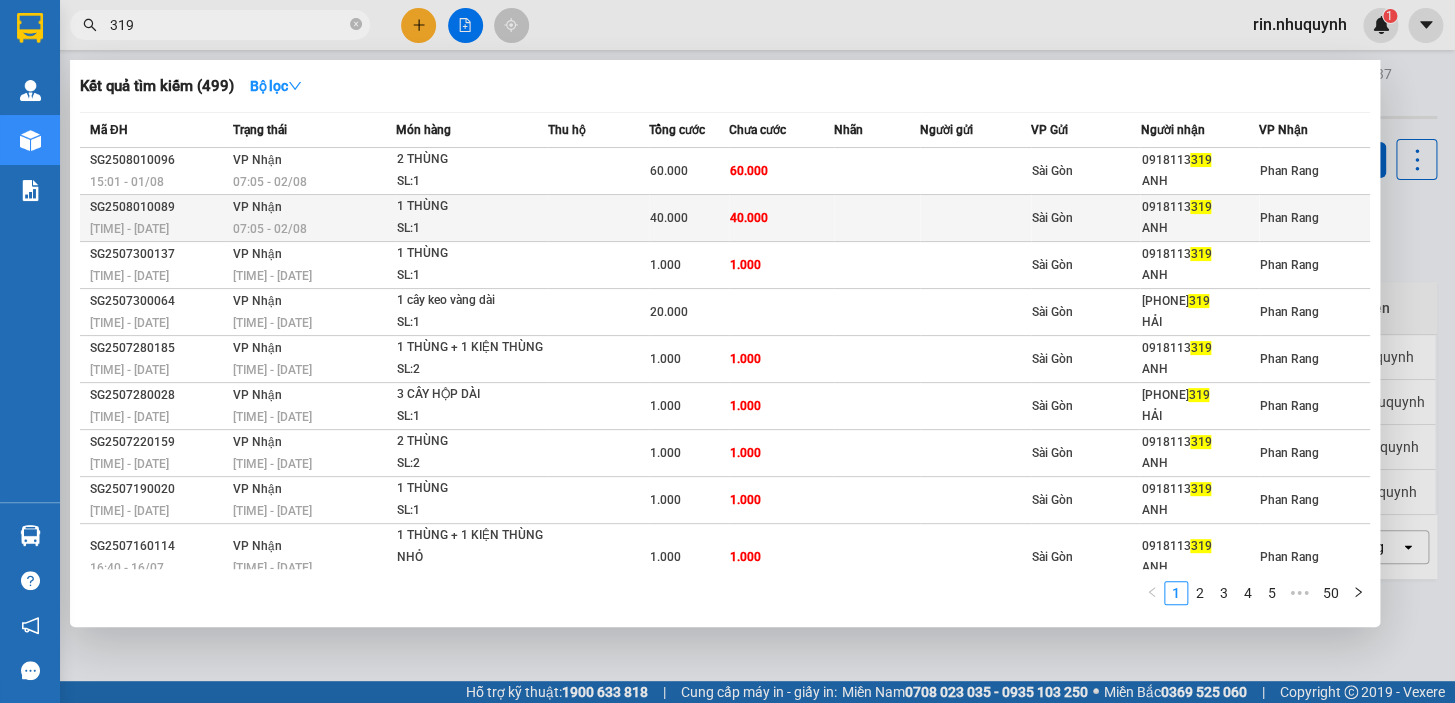 click on "40.000" at bounding box center [689, 218] 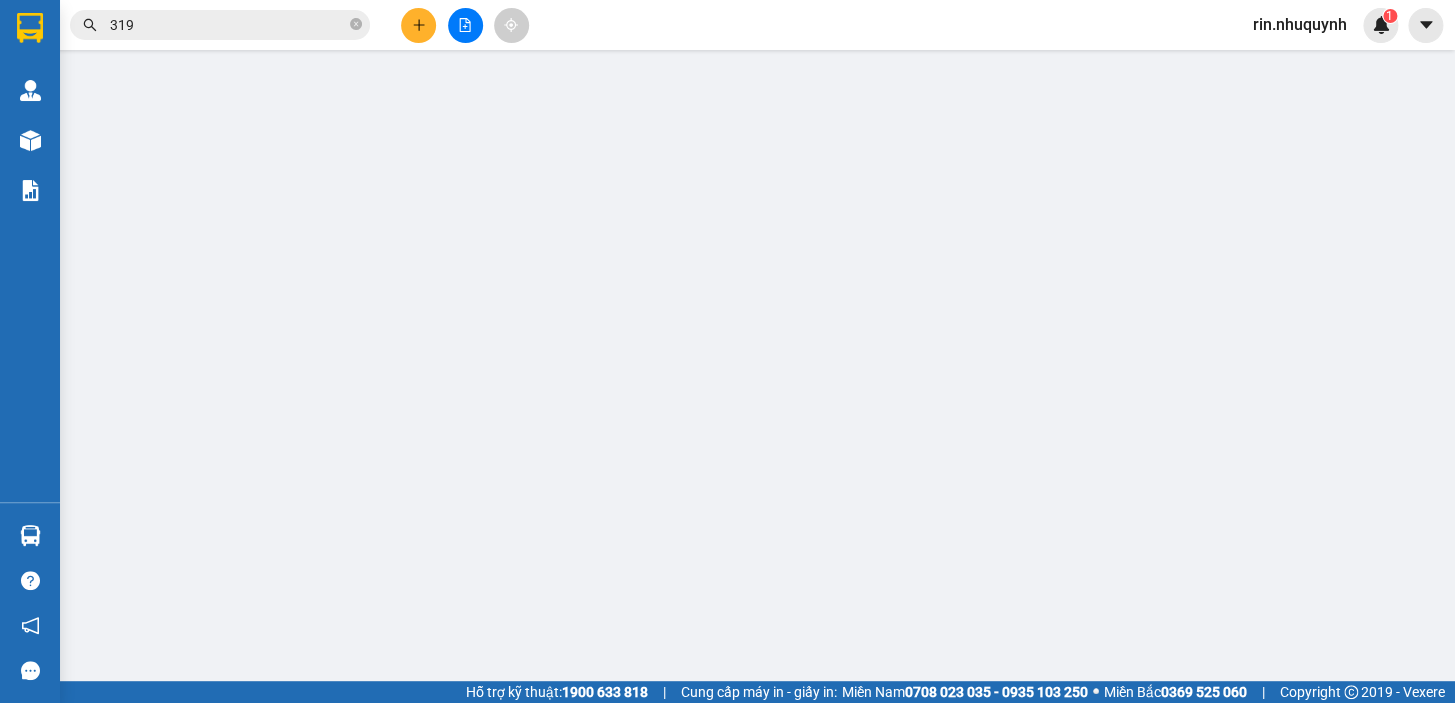 type on "0918113319" 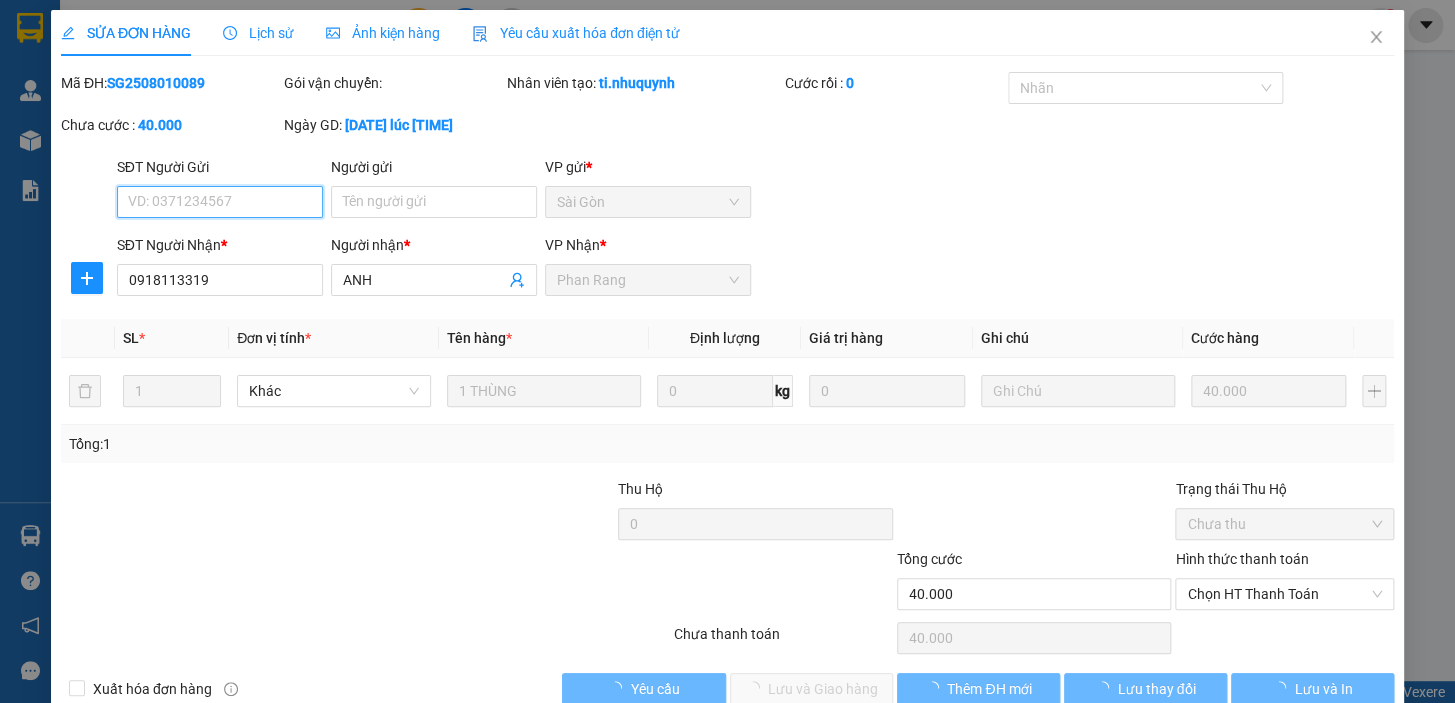 scroll, scrollTop: 30, scrollLeft: 0, axis: vertical 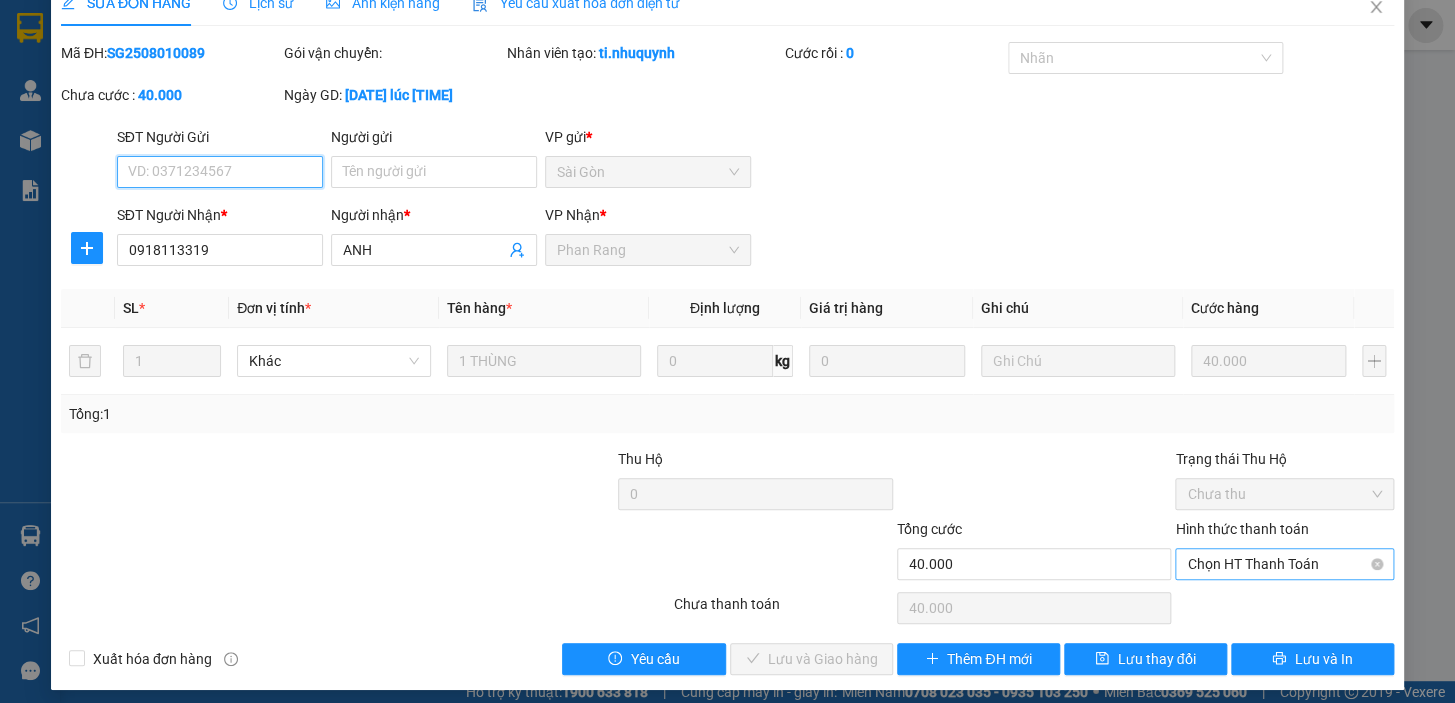click on "Chọn HT Thanh Toán" at bounding box center [1284, 564] 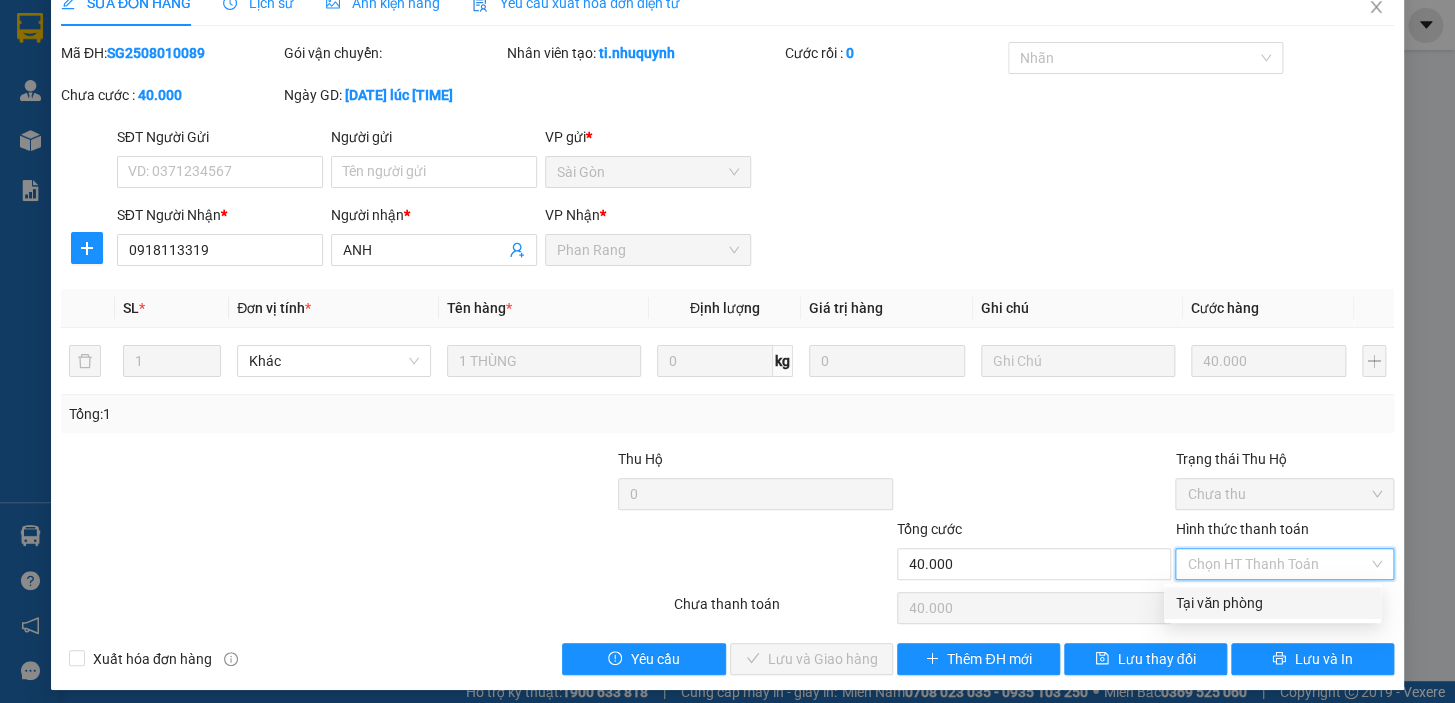 drag, startPoint x: 1233, startPoint y: 591, endPoint x: 1214, endPoint y: 598, distance: 20.248457 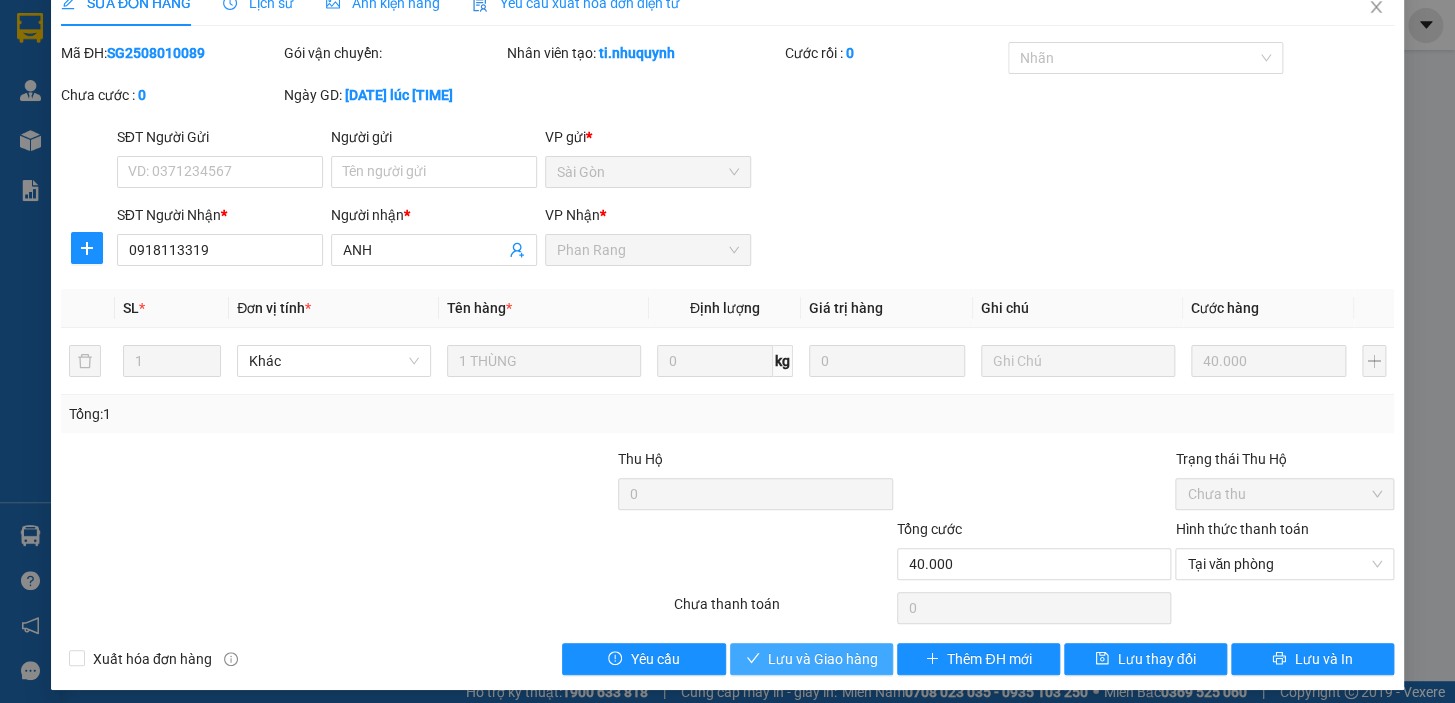 click on "Lưu và Giao hàng" at bounding box center (823, 659) 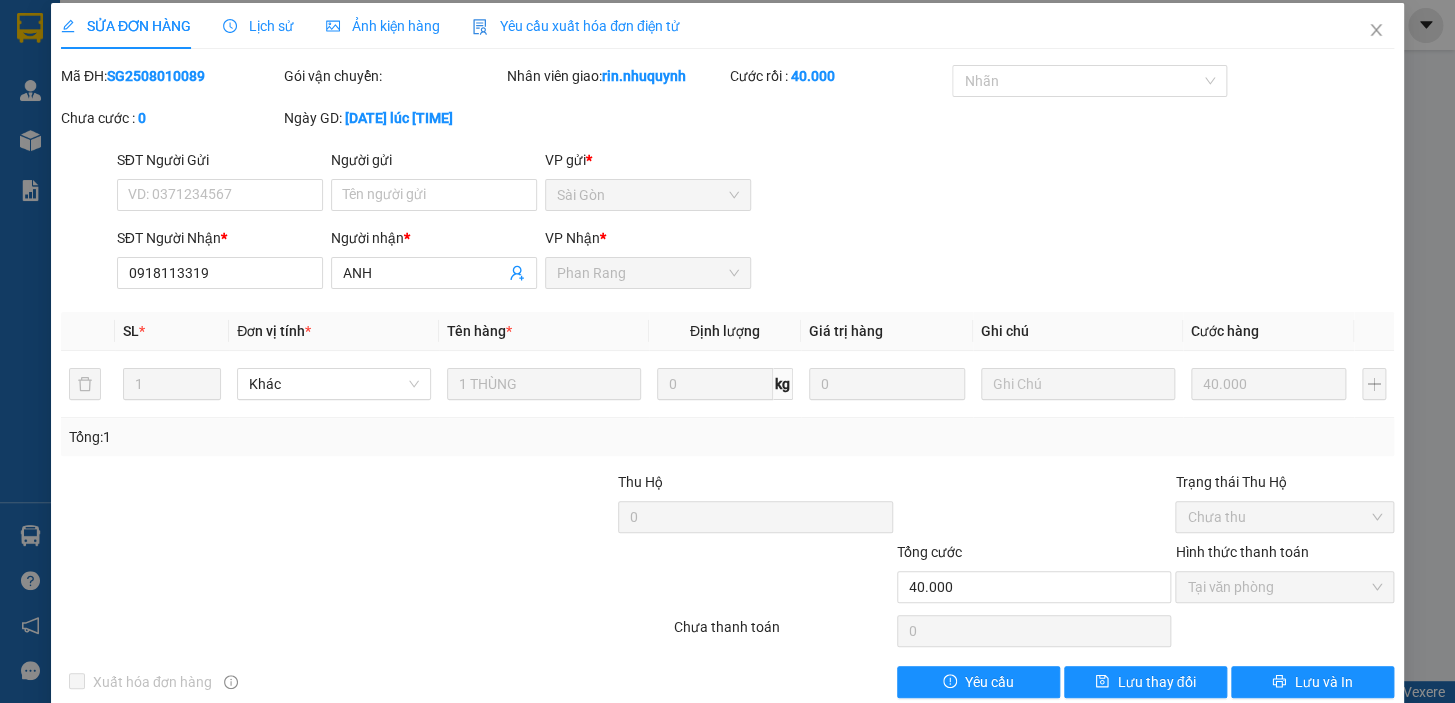 scroll, scrollTop: 0, scrollLeft: 0, axis: both 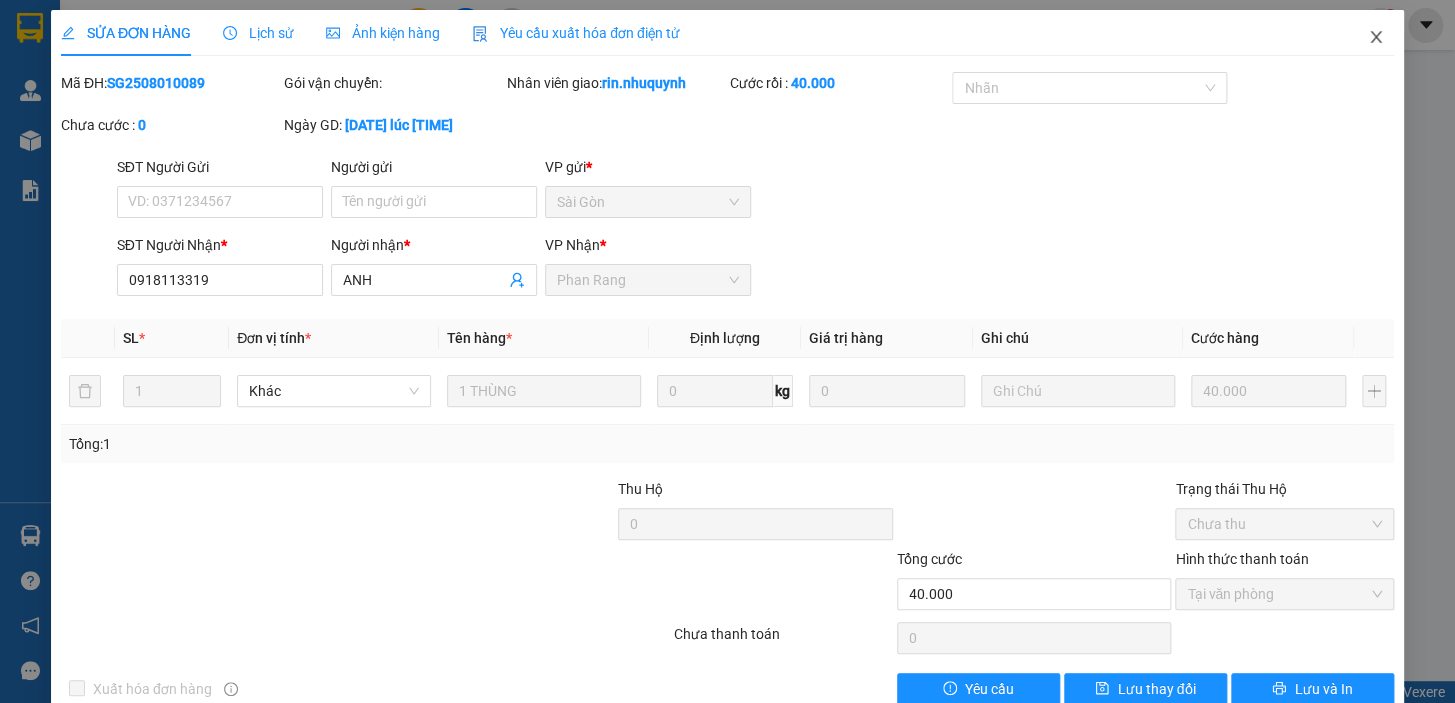 click at bounding box center (1376, 38) 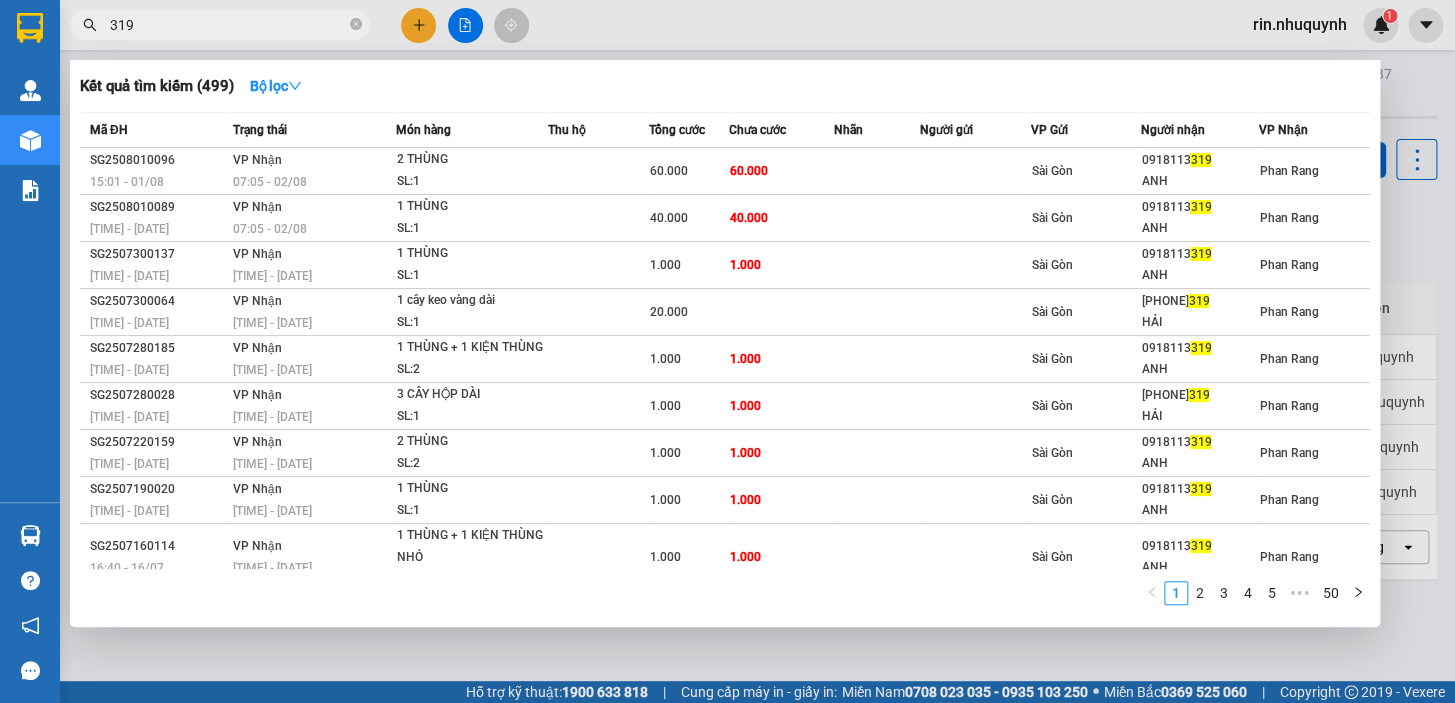 click at bounding box center [356, 25] 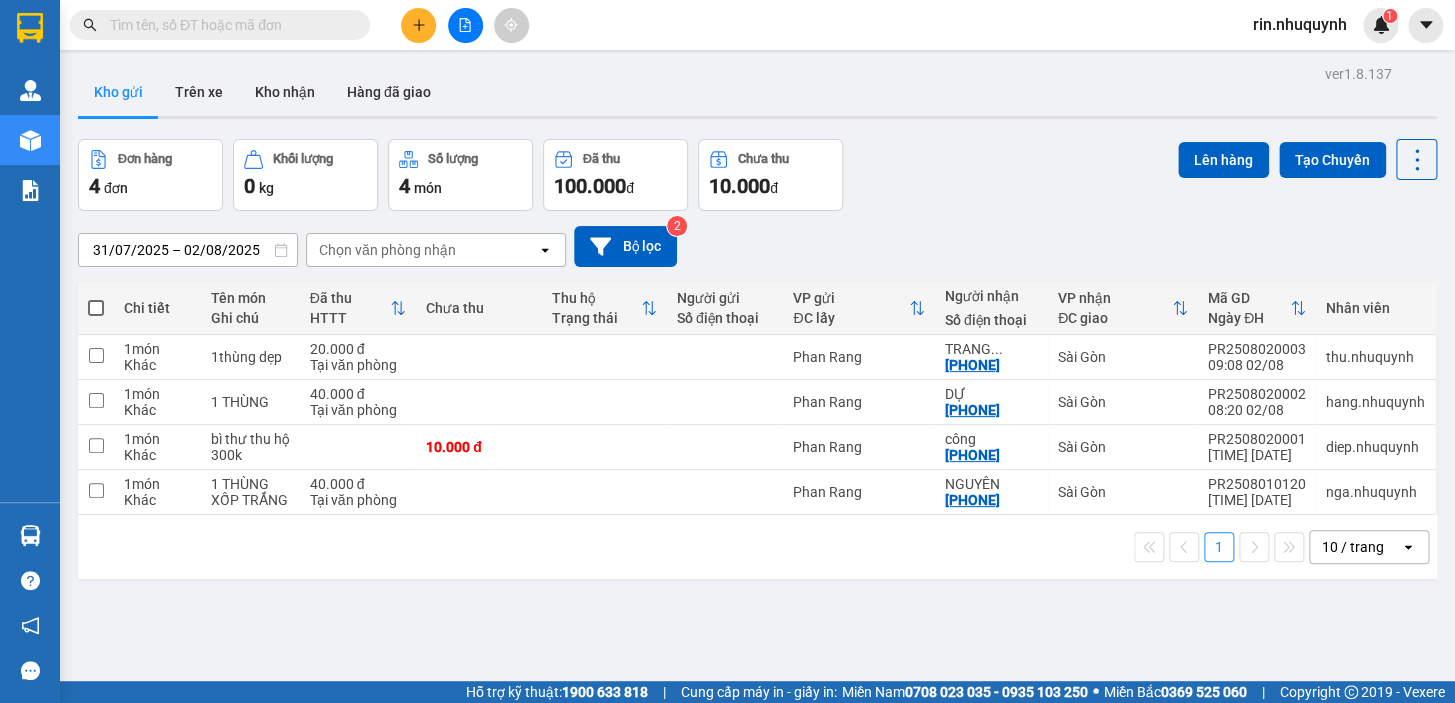 click at bounding box center (228, 25) 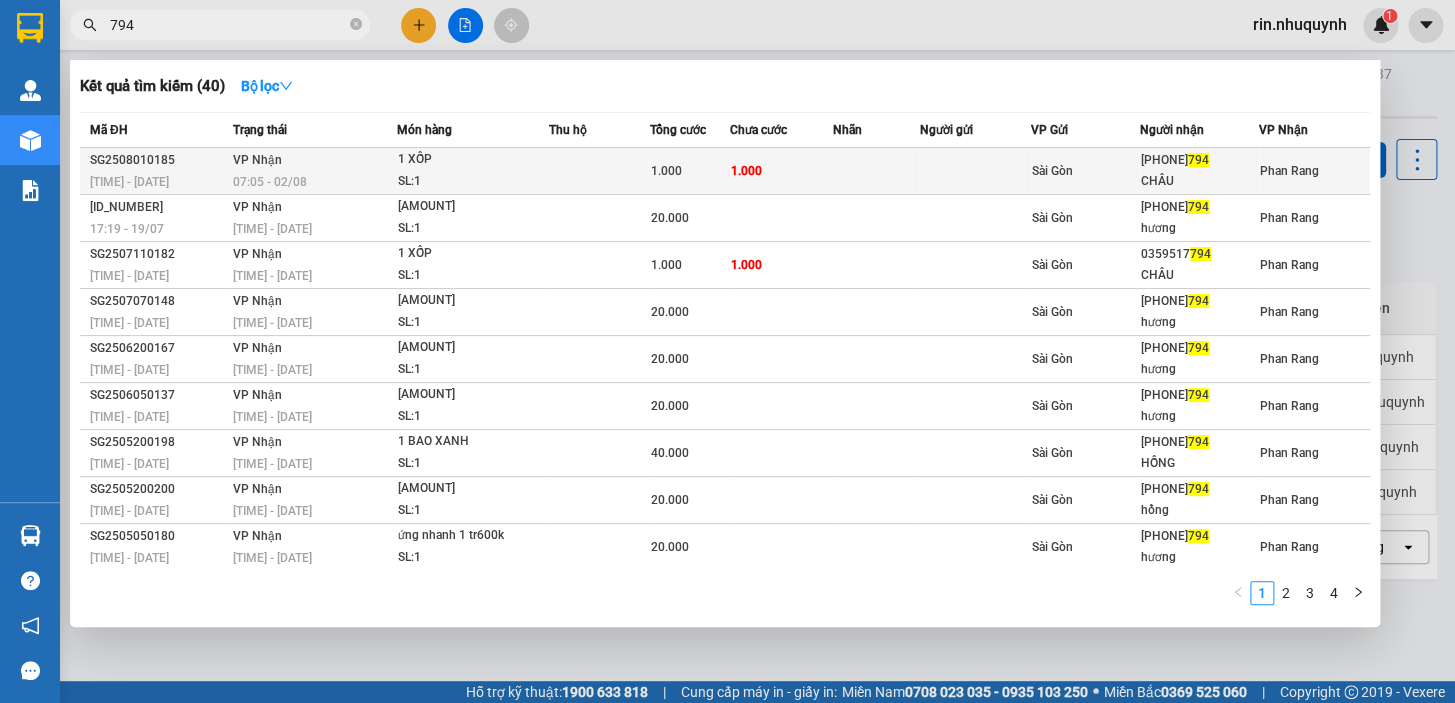 type on "794" 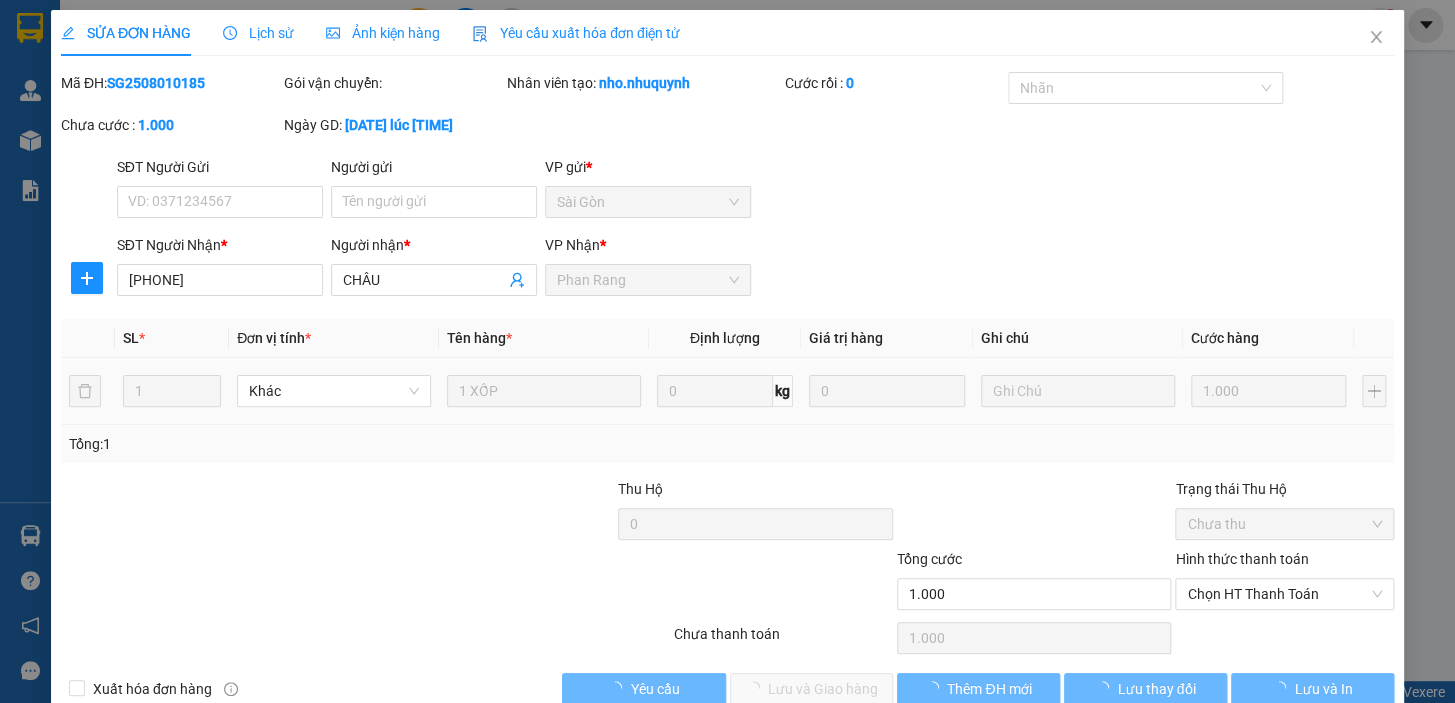 type on "[PHONE]" 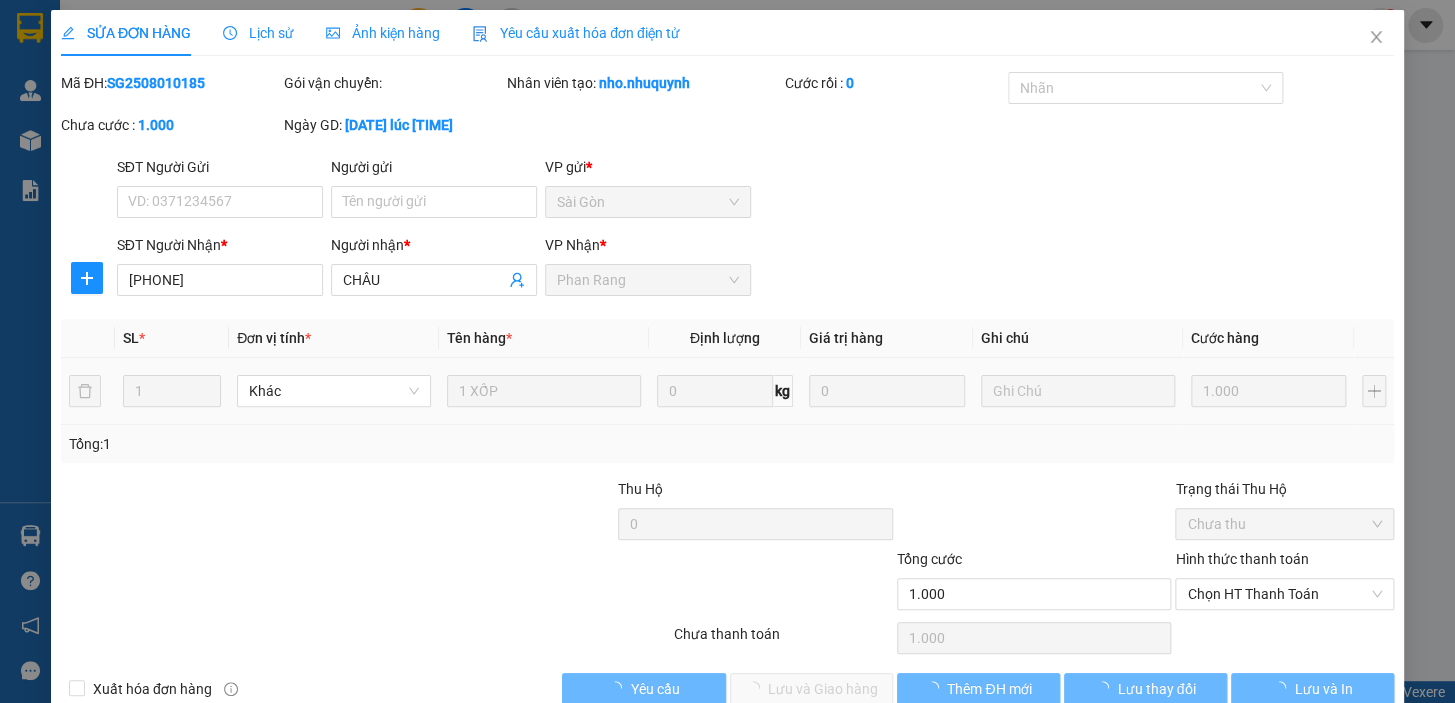 type on "CHÂU" 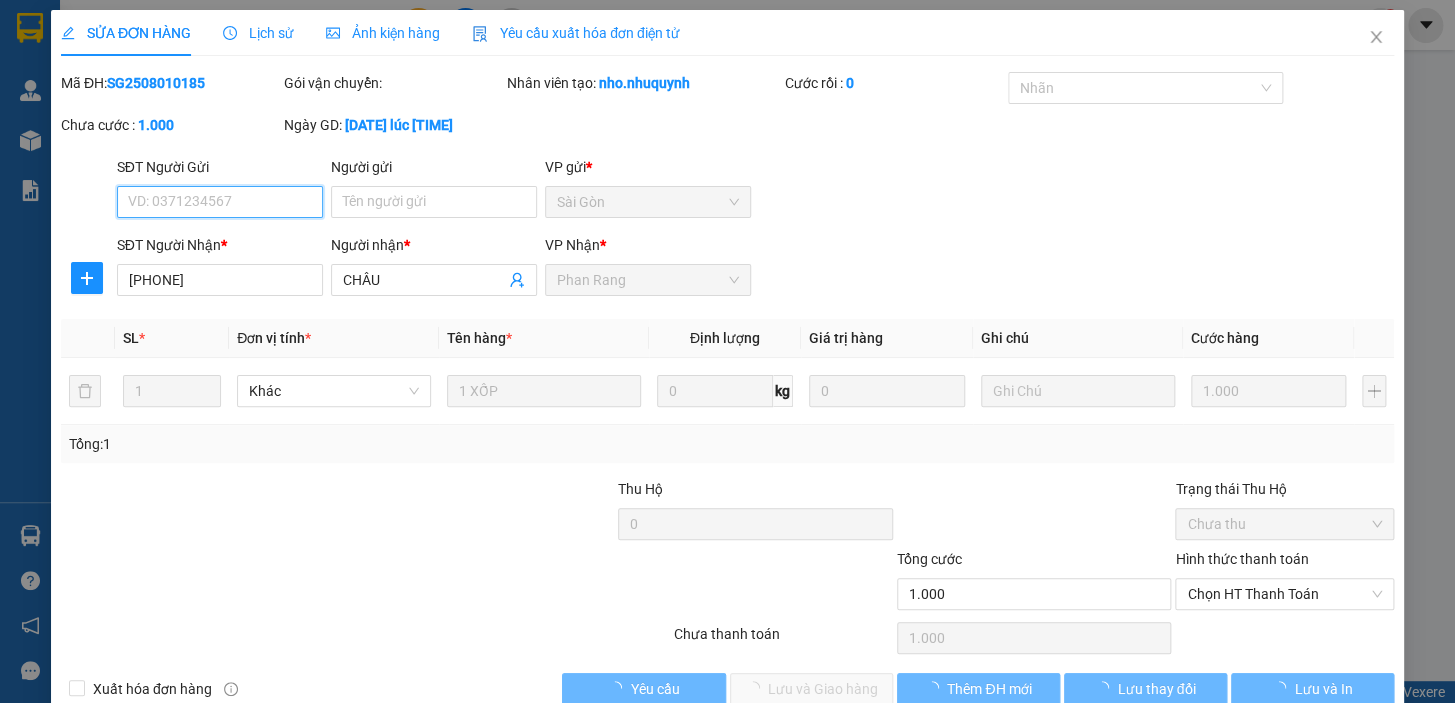 scroll, scrollTop: 30, scrollLeft: 0, axis: vertical 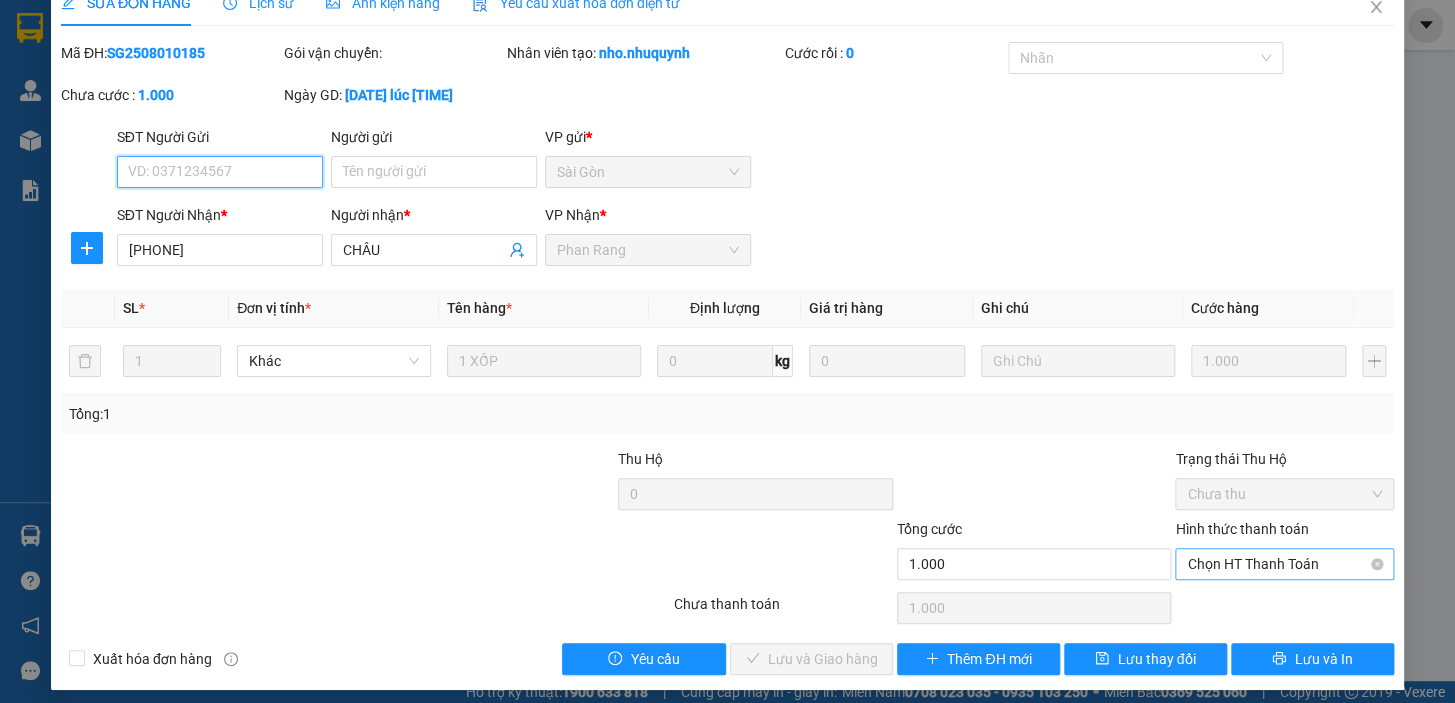 click on "Chọn HT Thanh Toán" at bounding box center [1284, 564] 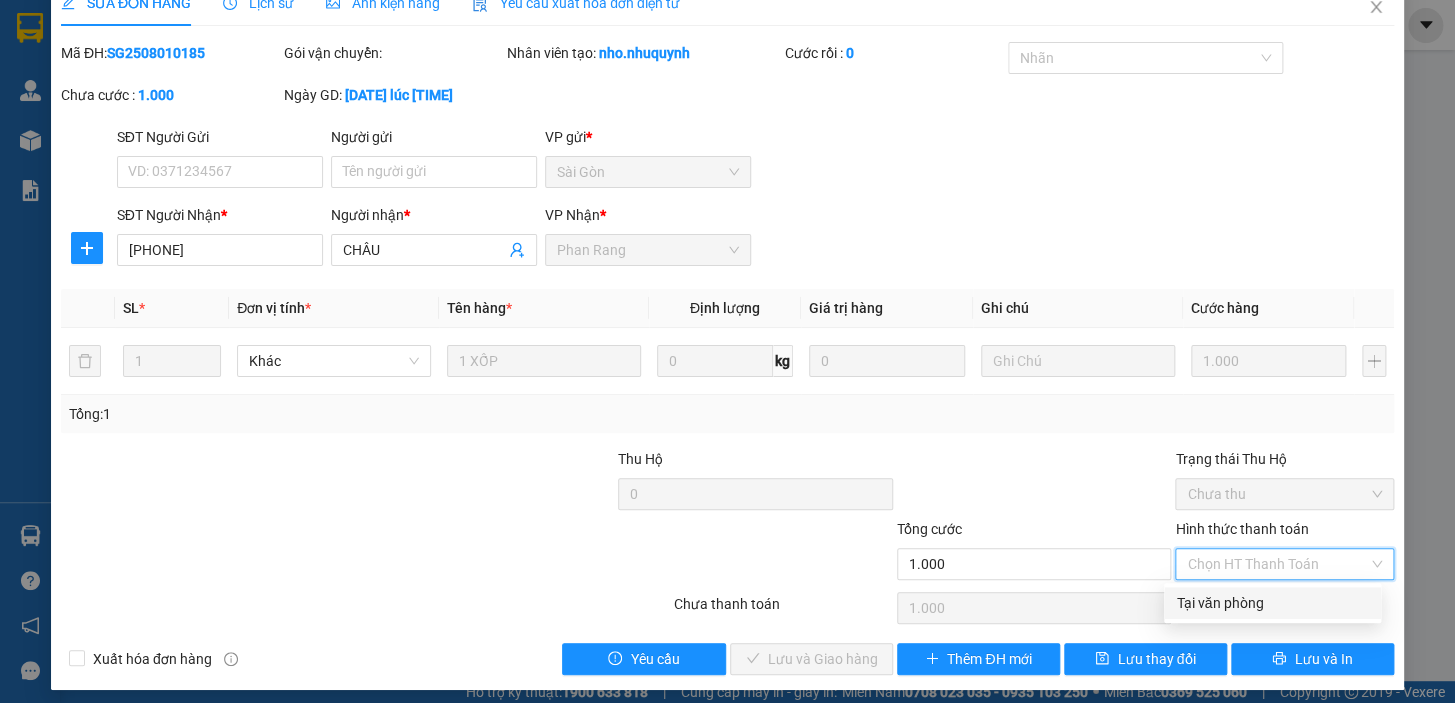 click on "Tại văn phòng" at bounding box center (1272, 603) 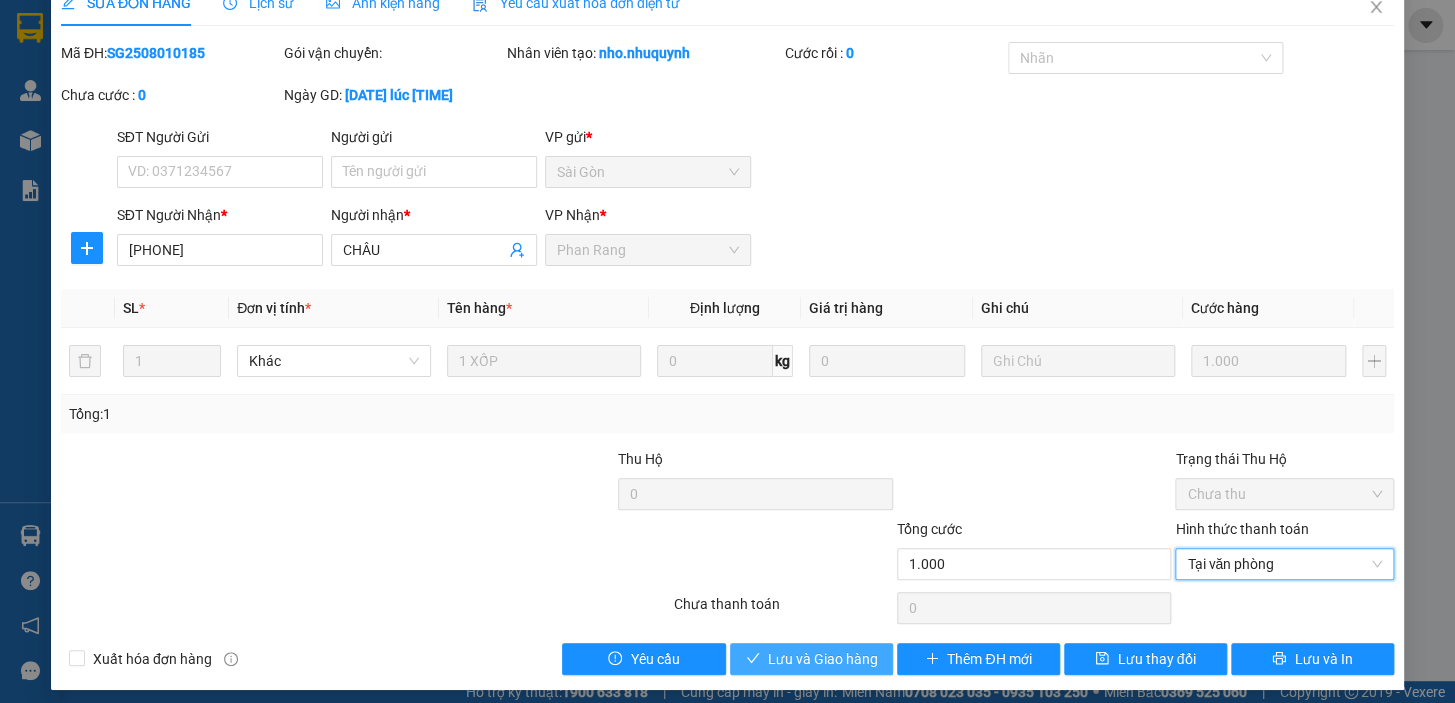 click on "Lưu và Giao hàng" at bounding box center [823, 659] 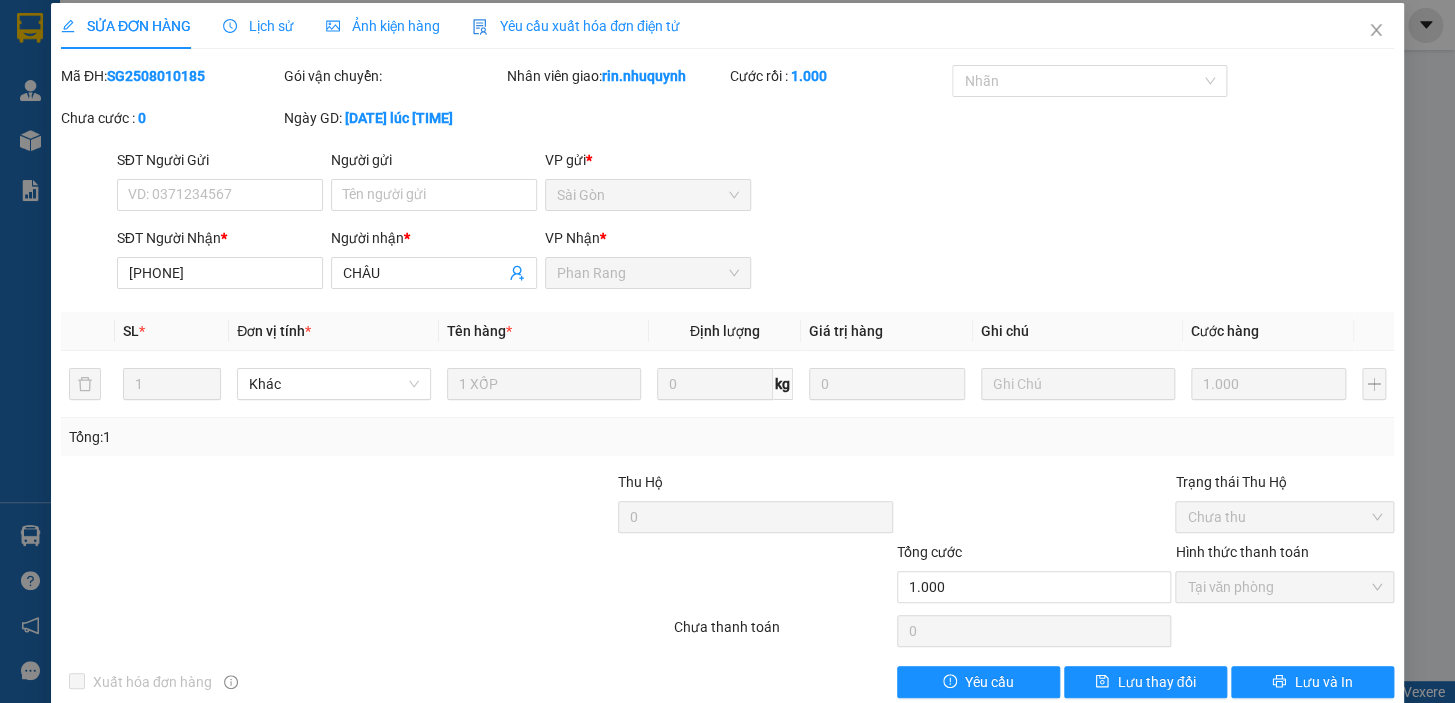 scroll, scrollTop: 0, scrollLeft: 0, axis: both 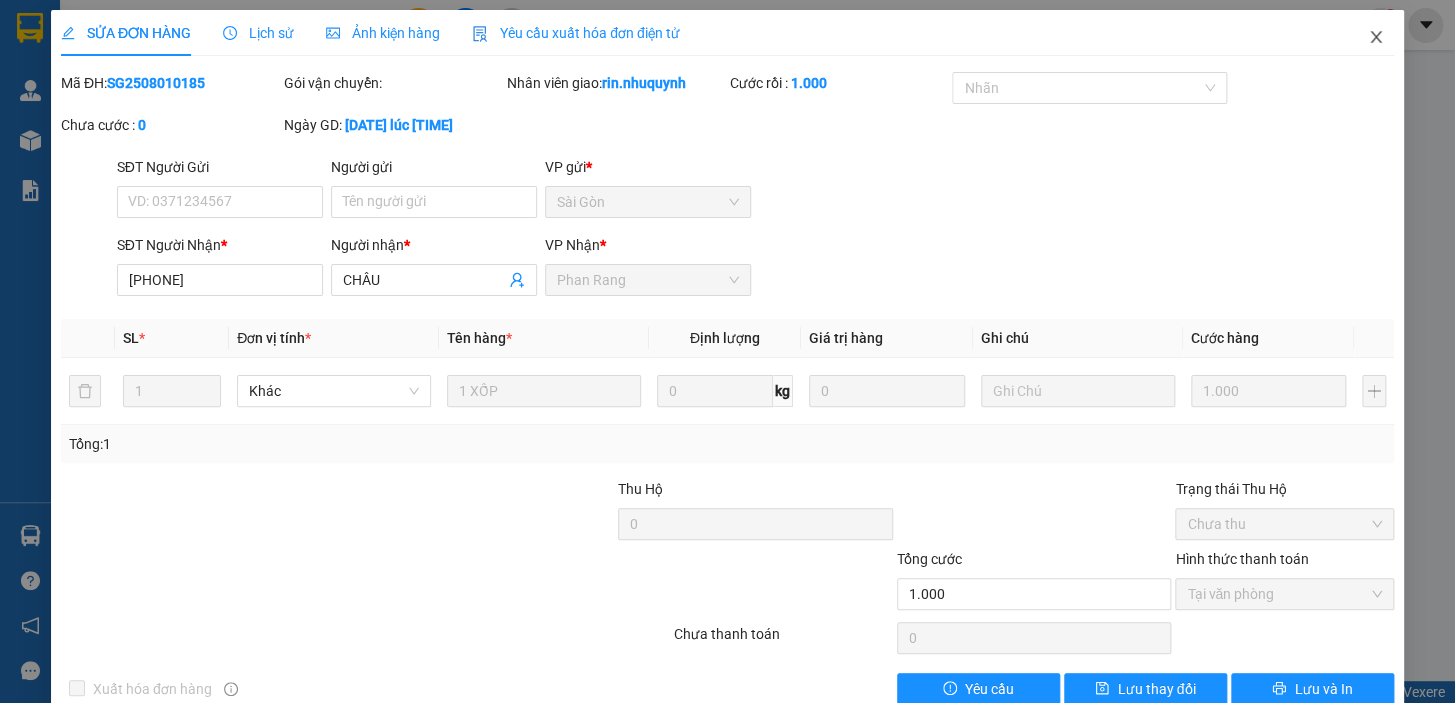 click 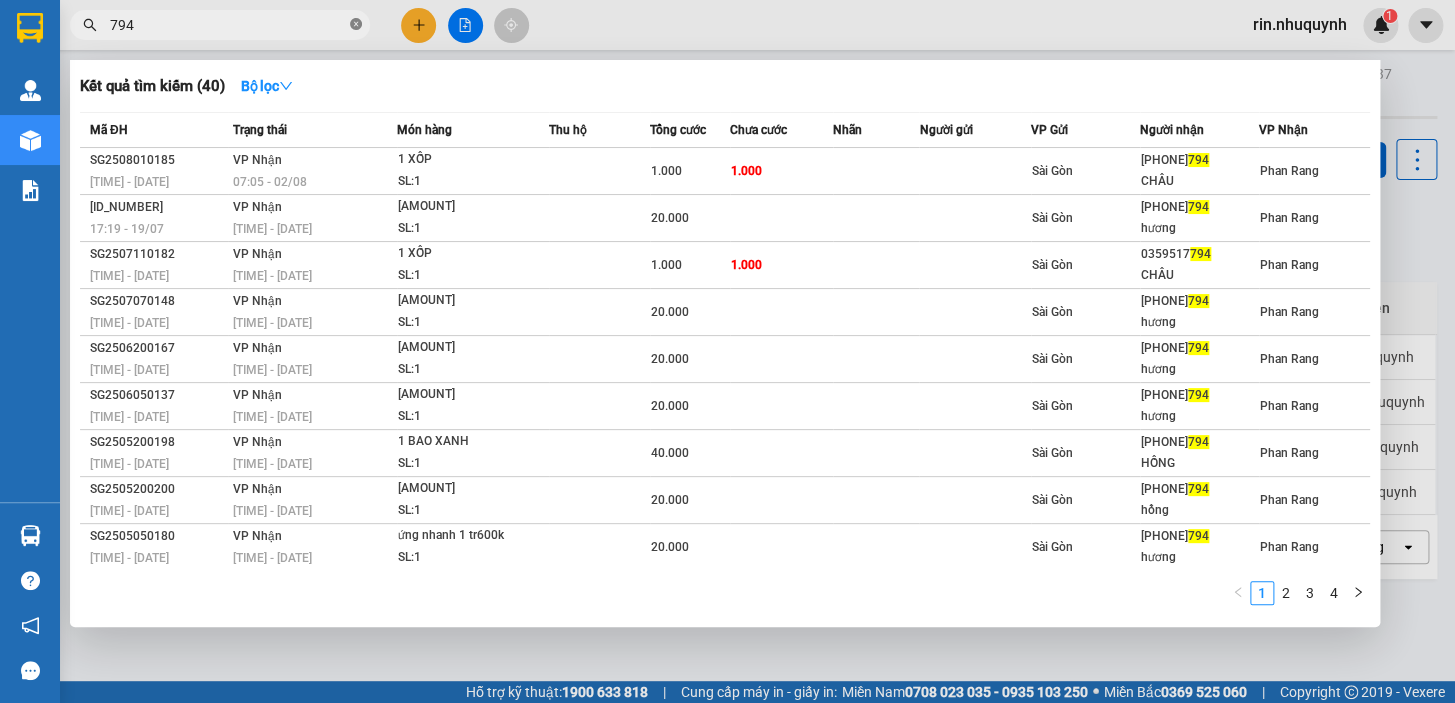 click at bounding box center [356, 25] 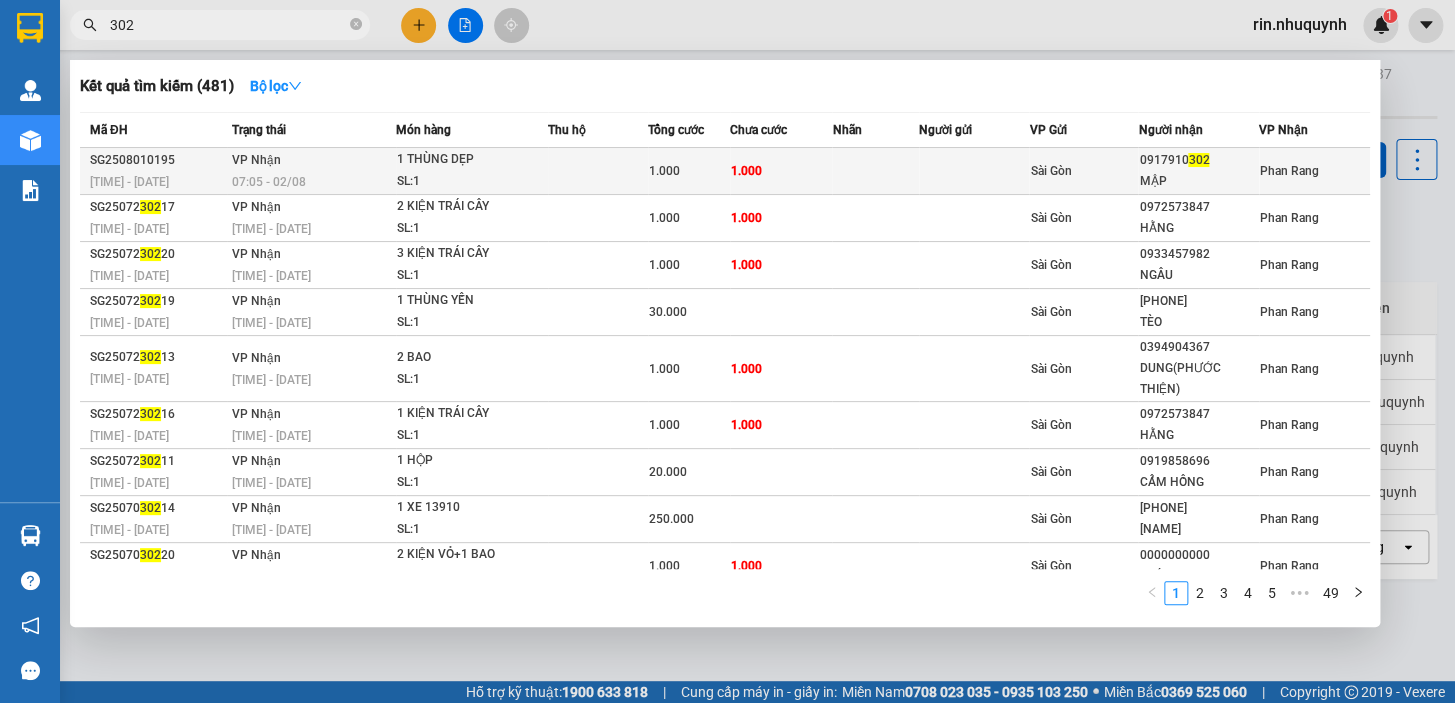 type on "302" 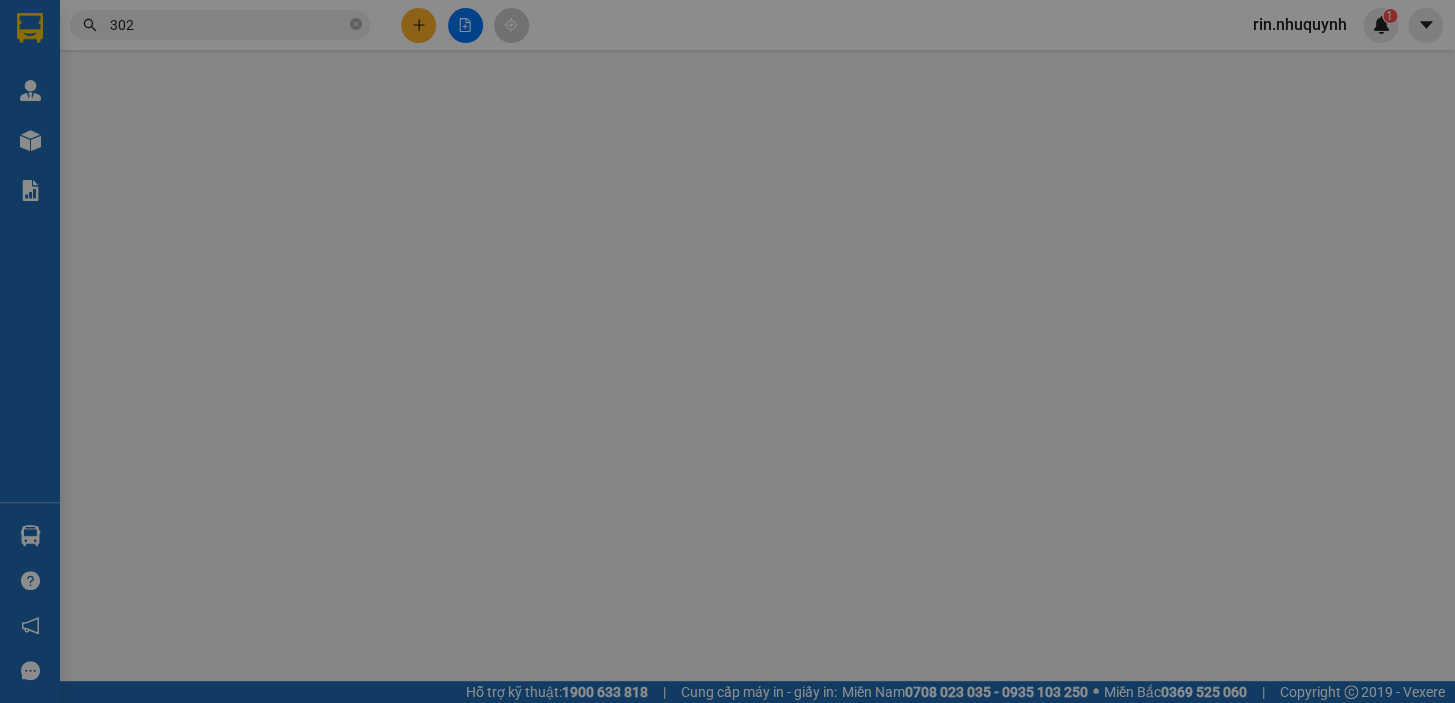 type on "0917910302" 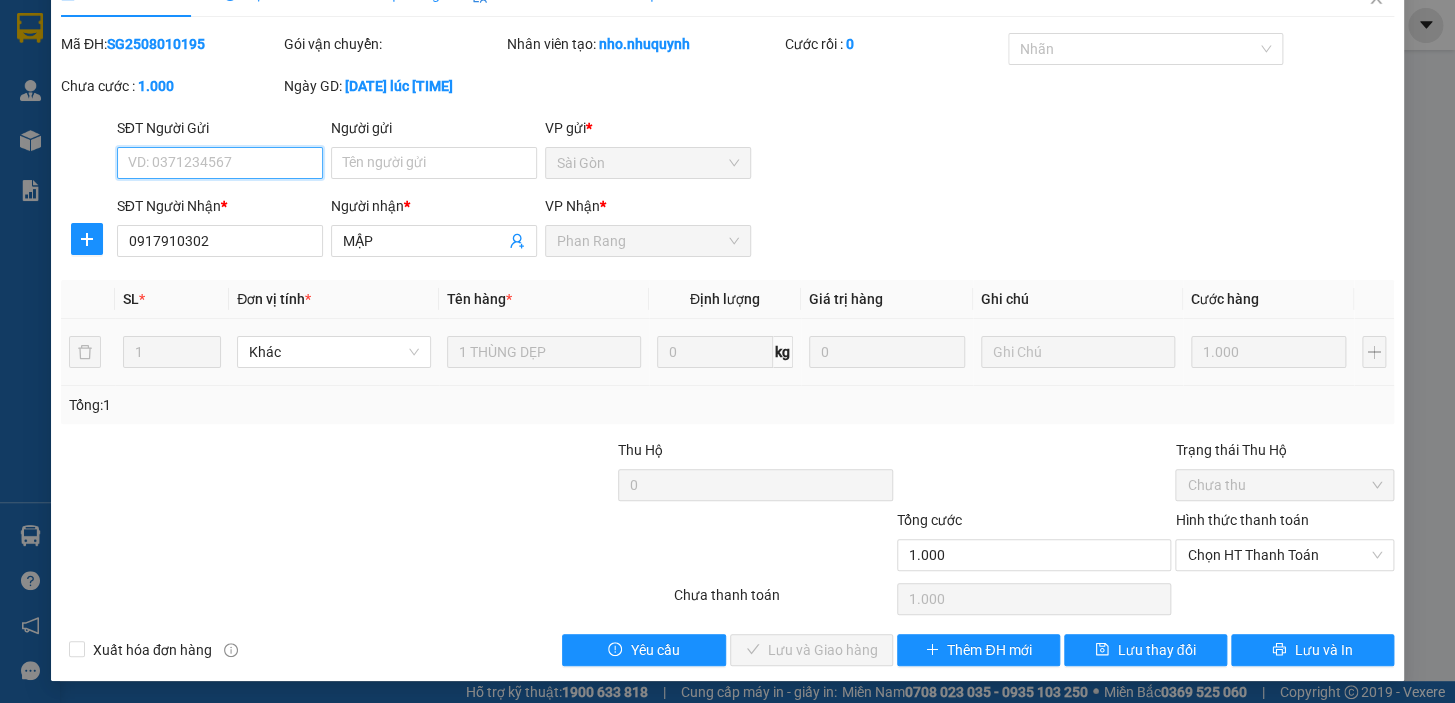 scroll, scrollTop: 40, scrollLeft: 0, axis: vertical 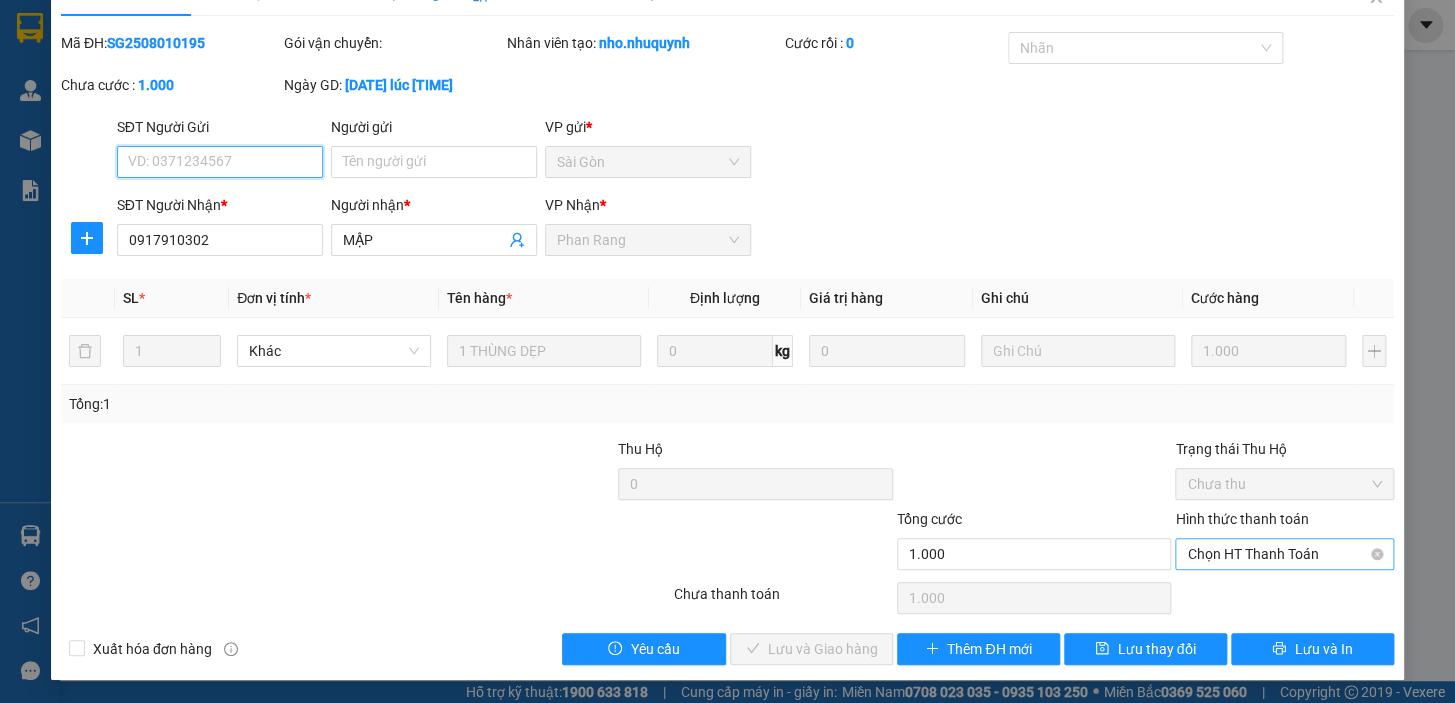 click on "Chọn HT Thanh Toán" at bounding box center [1284, 554] 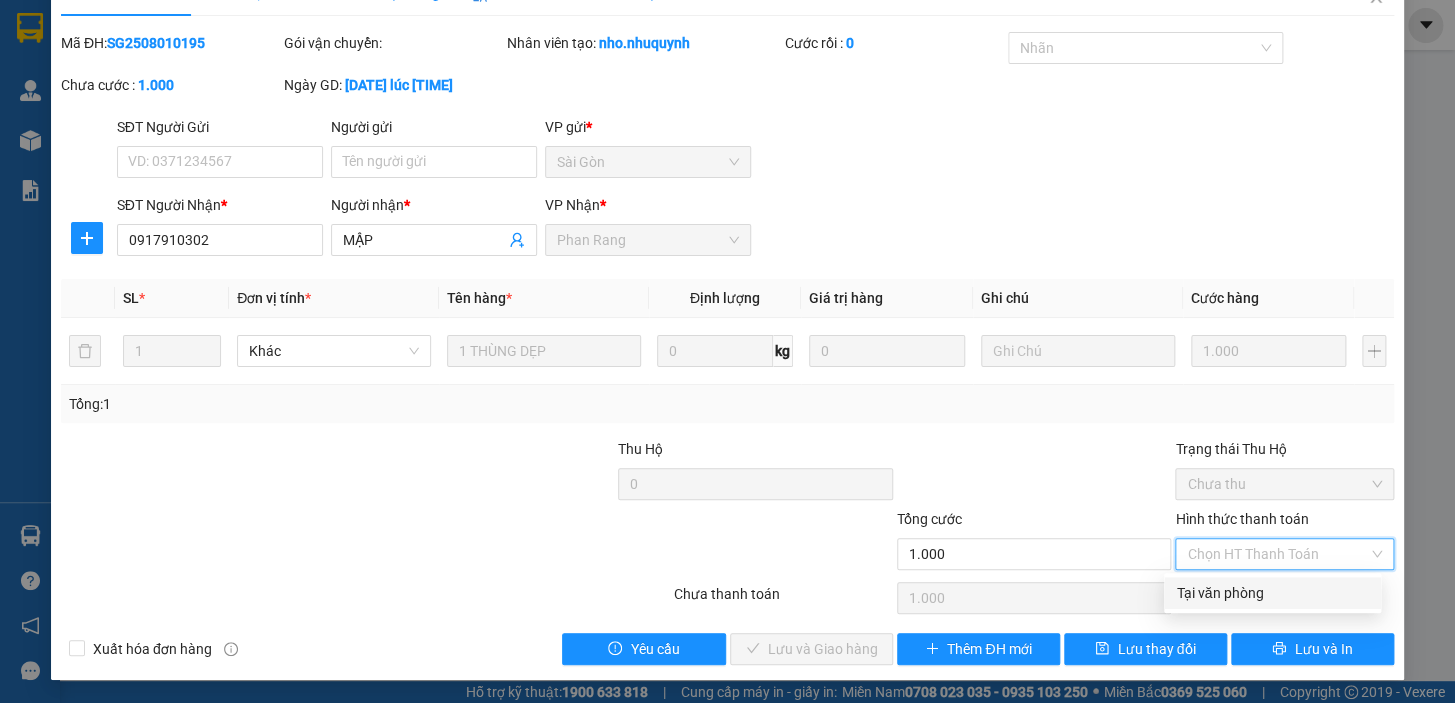 click on "Tại văn phòng" at bounding box center (1272, 593) 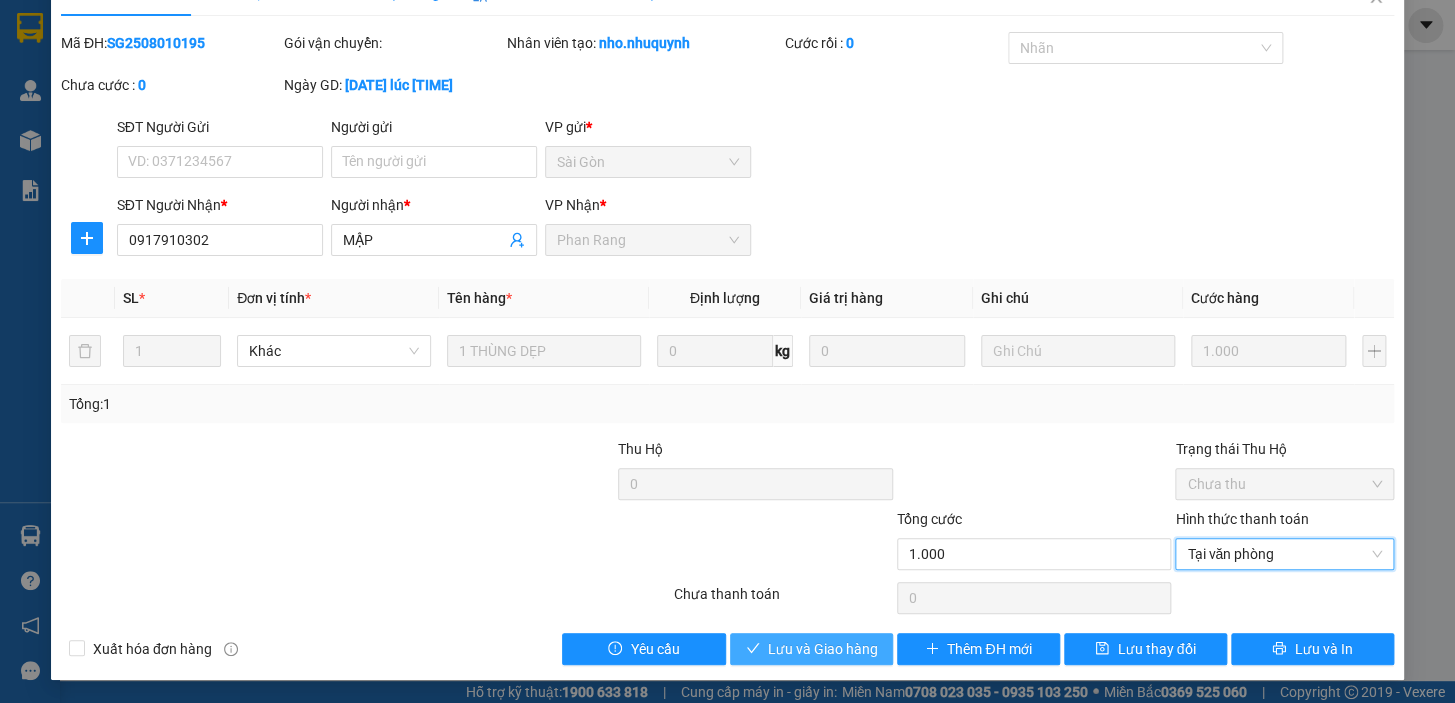 click on "Lưu và Giao hàng" at bounding box center (823, 649) 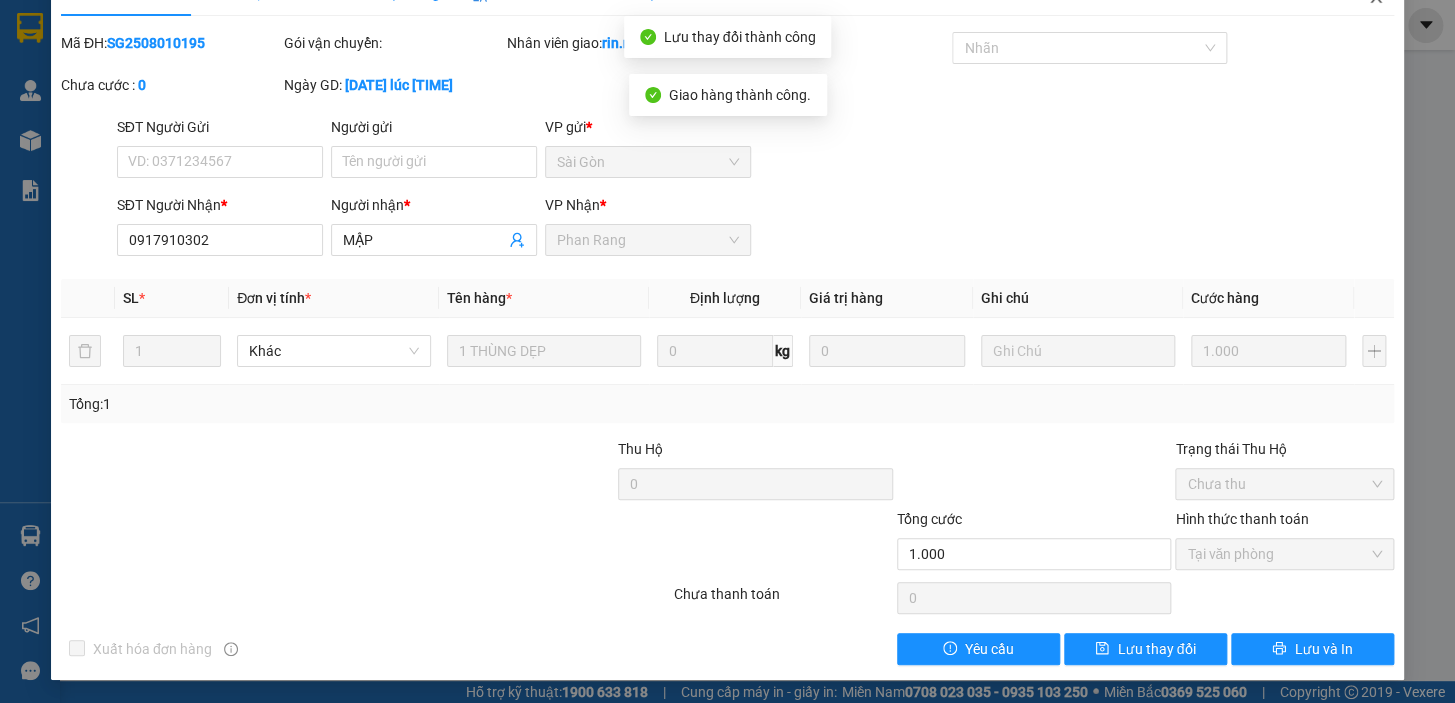 click at bounding box center (1376, -2) 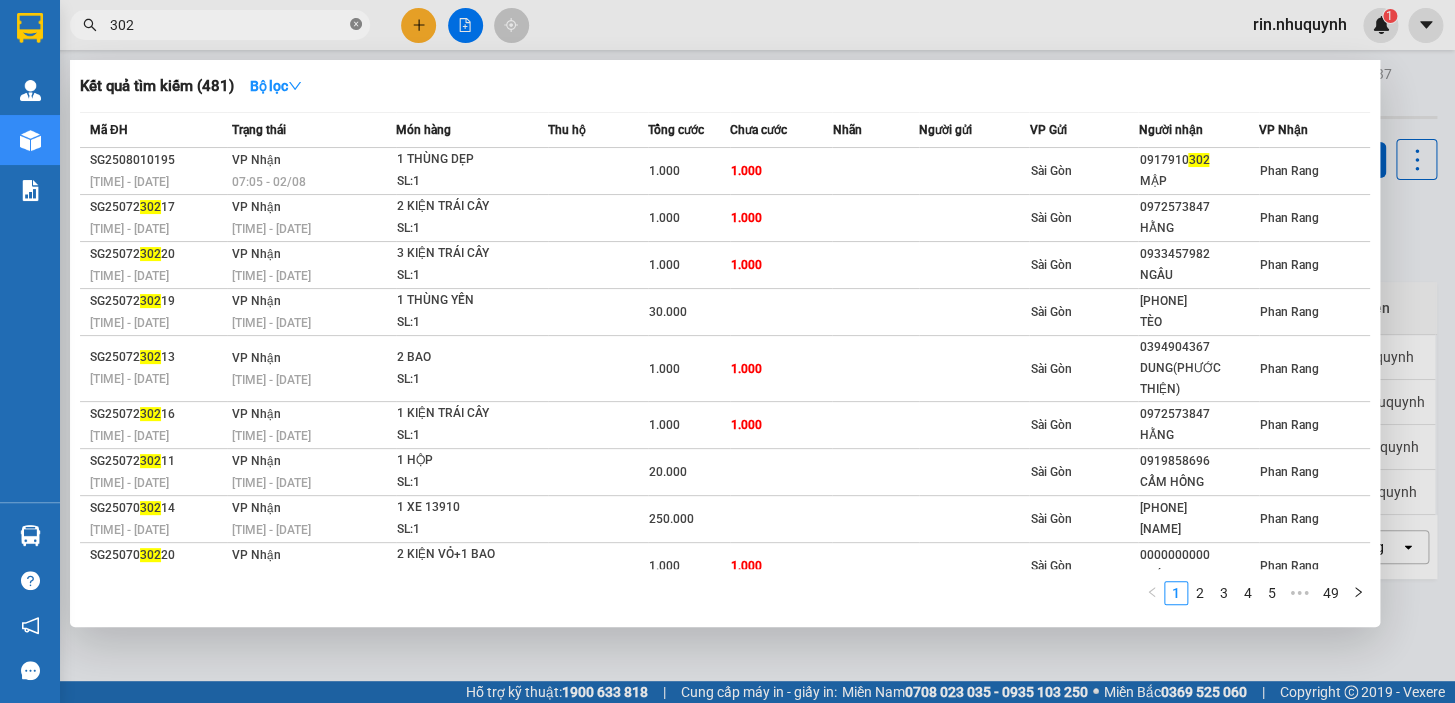 click 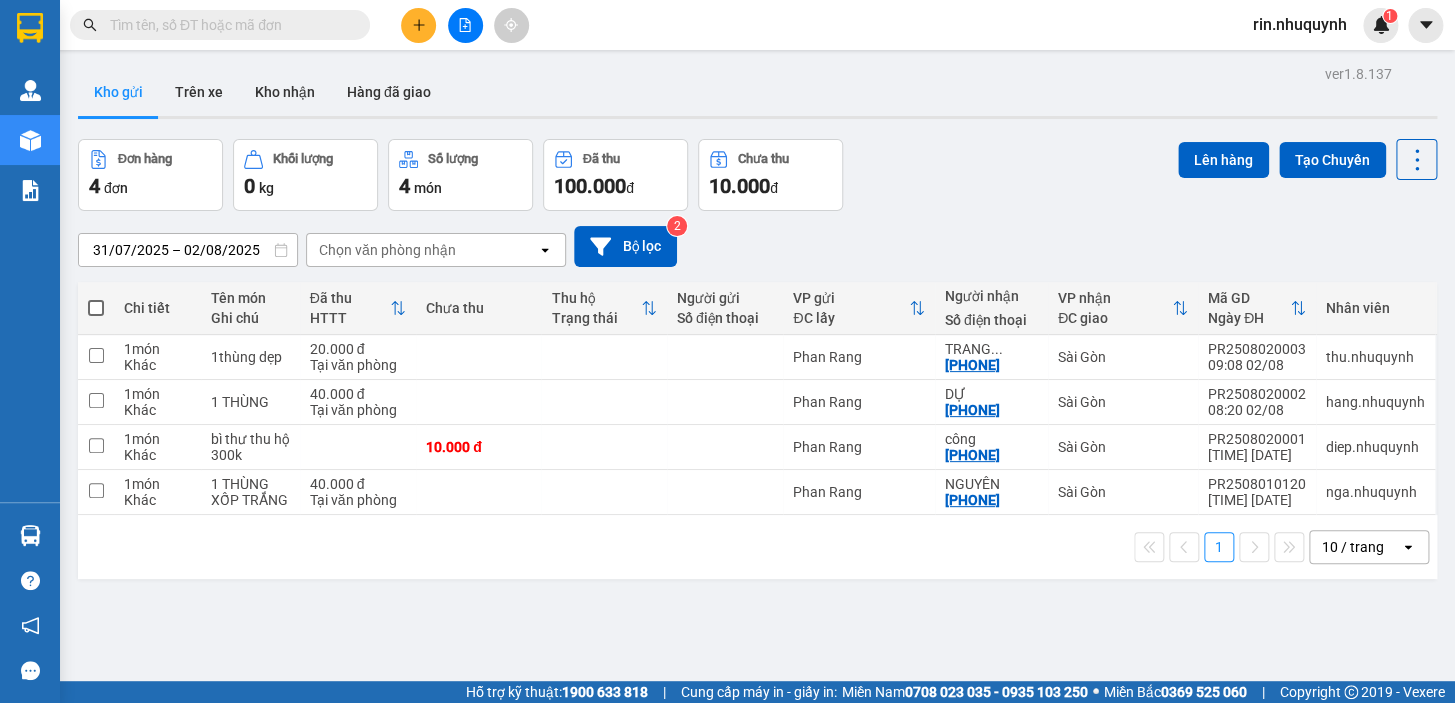 drag, startPoint x: 322, startPoint y: 22, endPoint x: 276, endPoint y: 23, distance: 46.010868 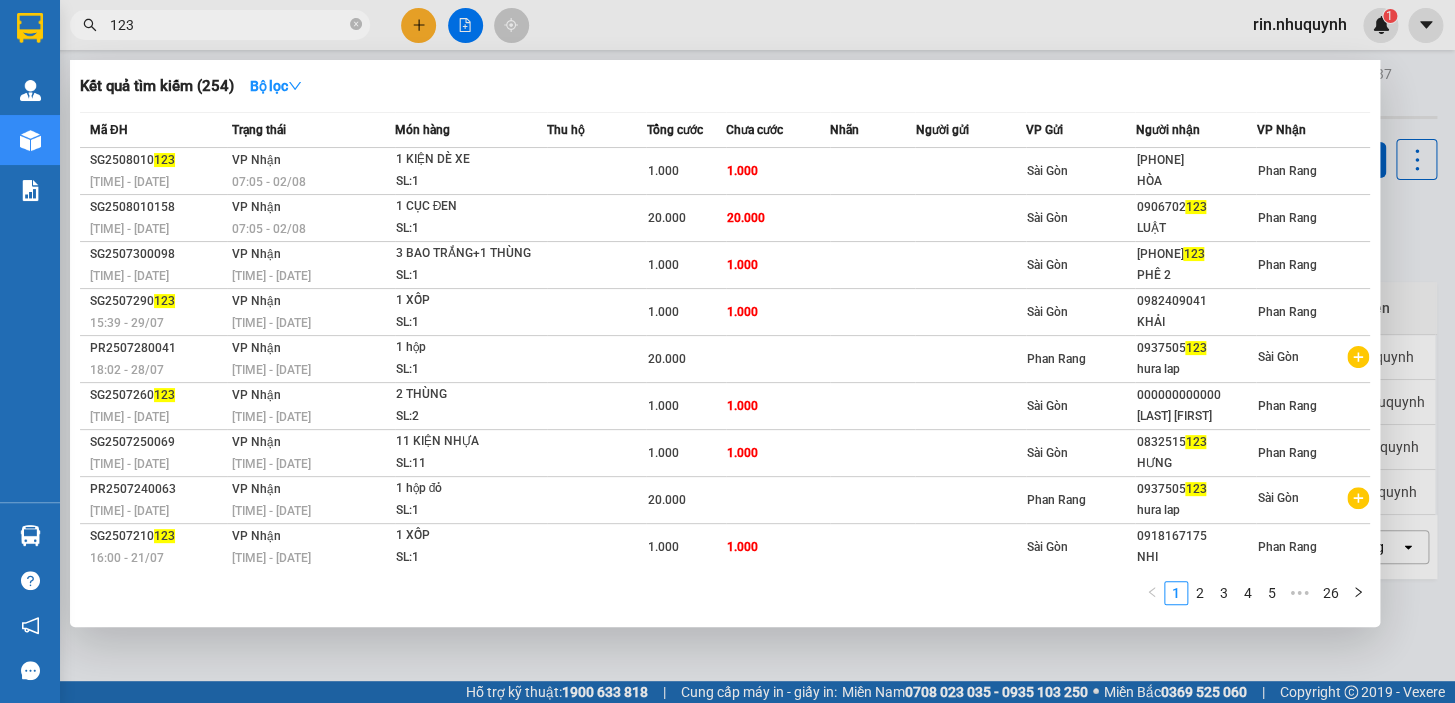 type on "123" 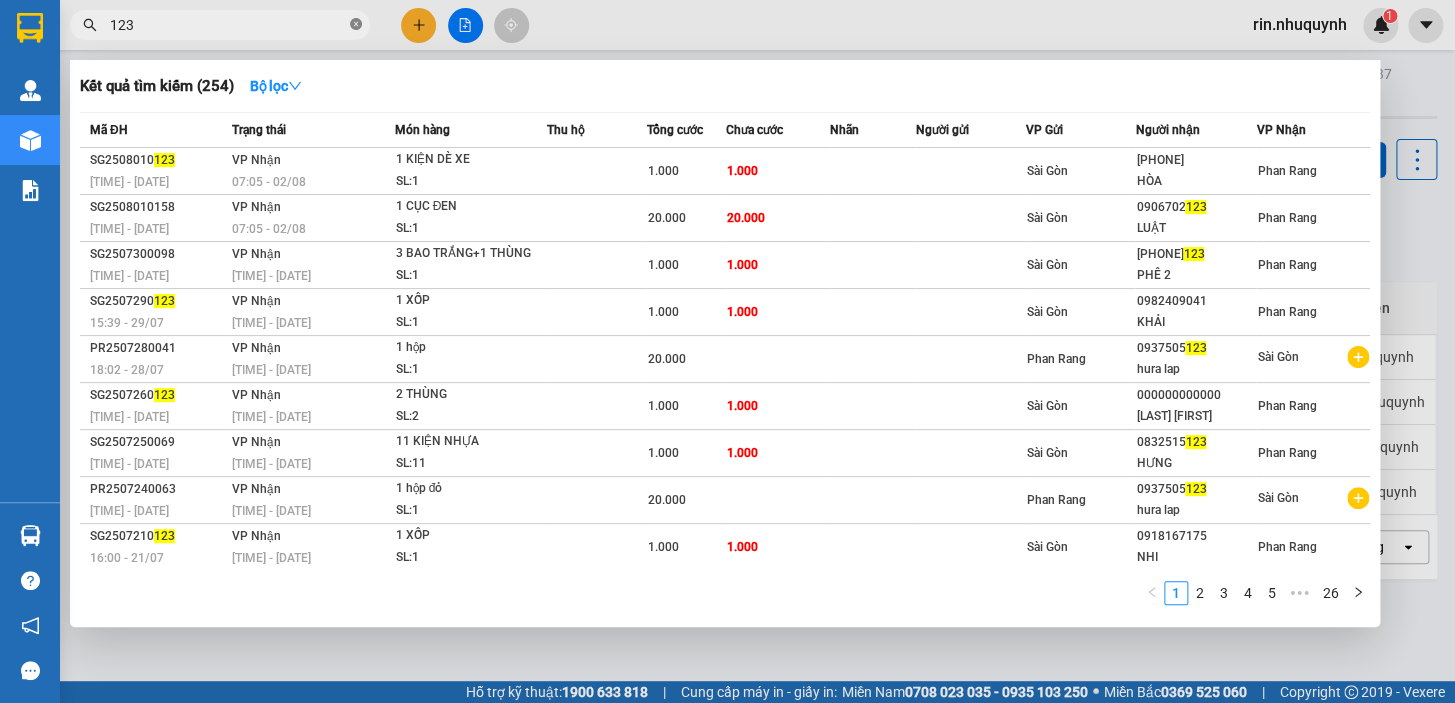 click 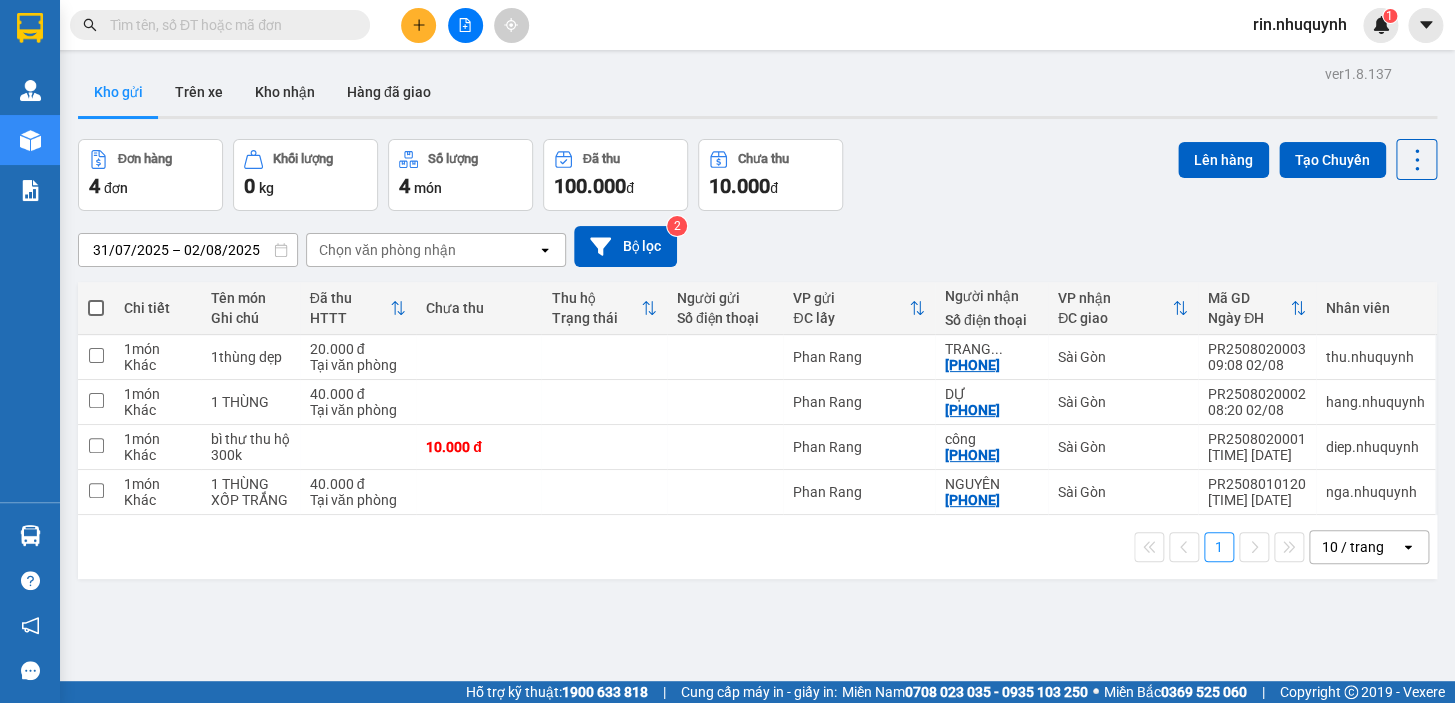 click at bounding box center (228, 25) 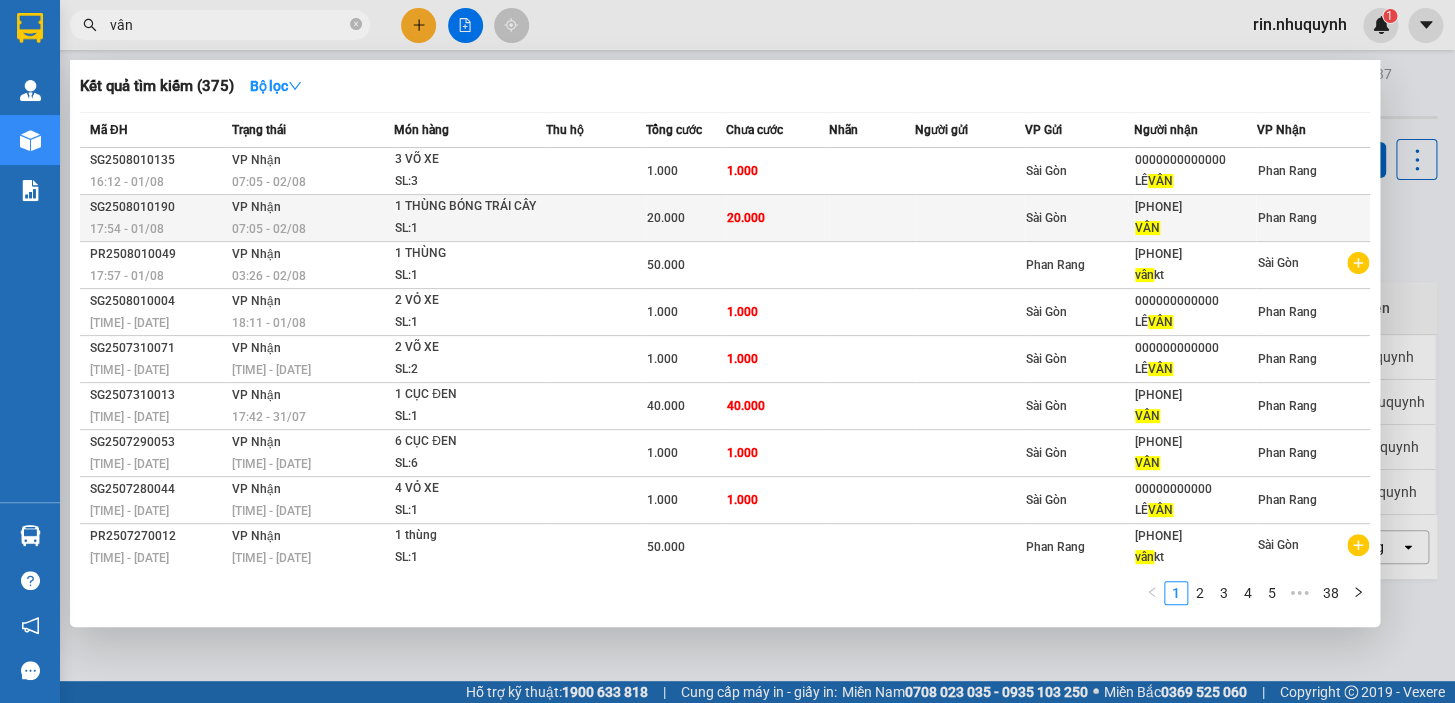 type on "vân" 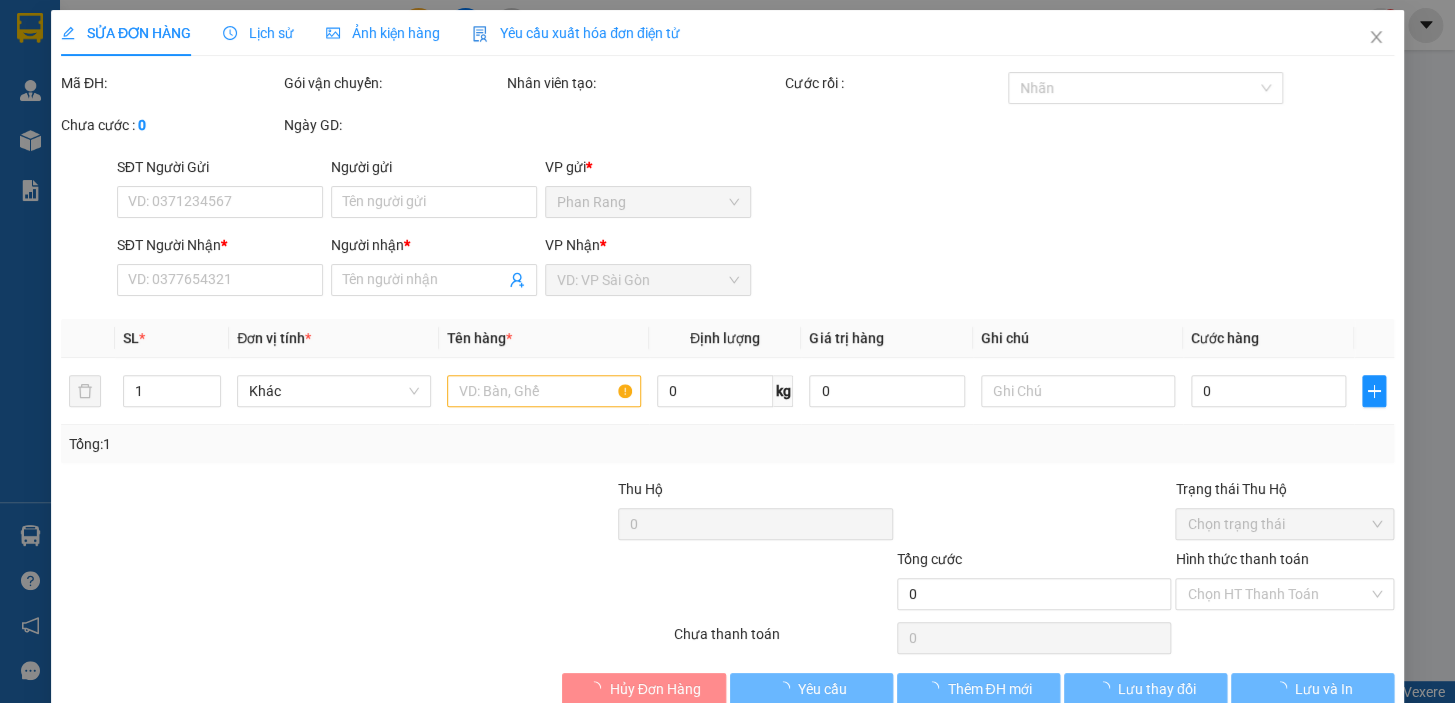 type on "[PHONE]" 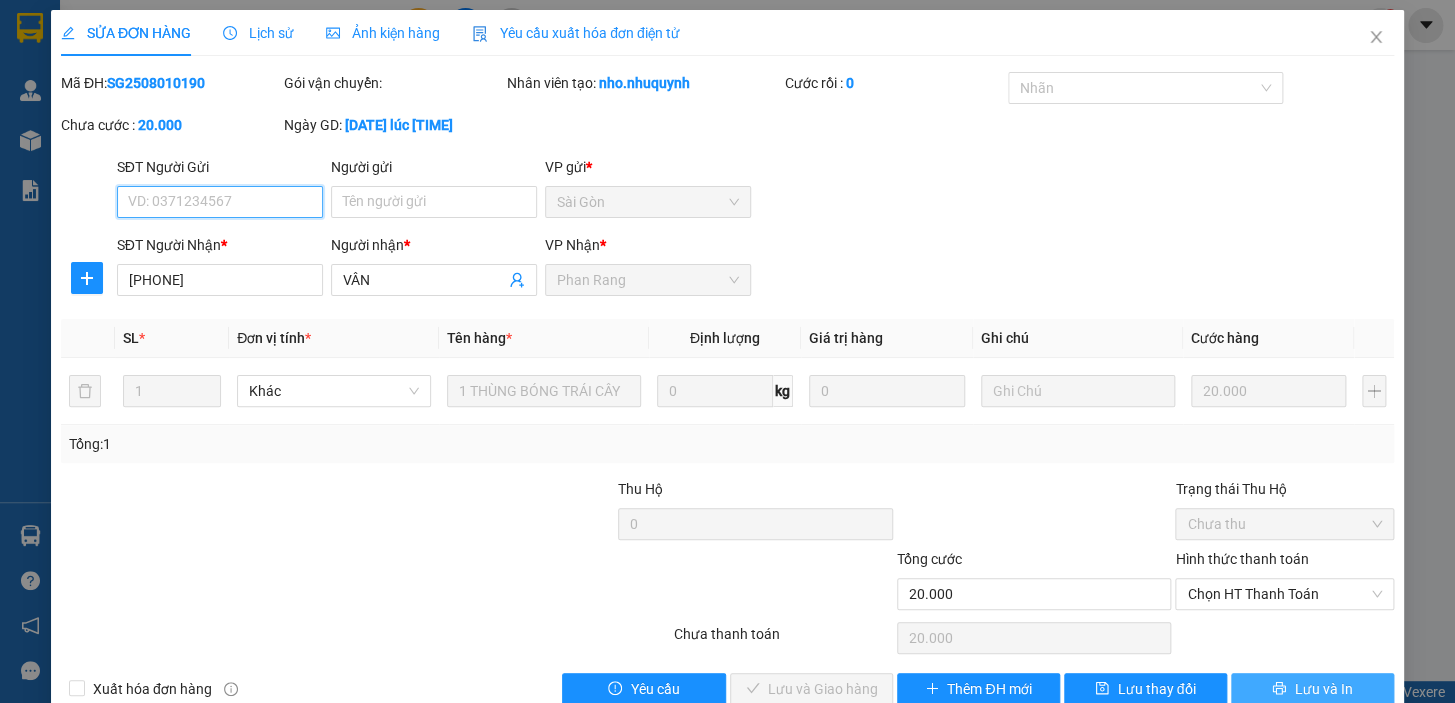 scroll, scrollTop: 34, scrollLeft: 0, axis: vertical 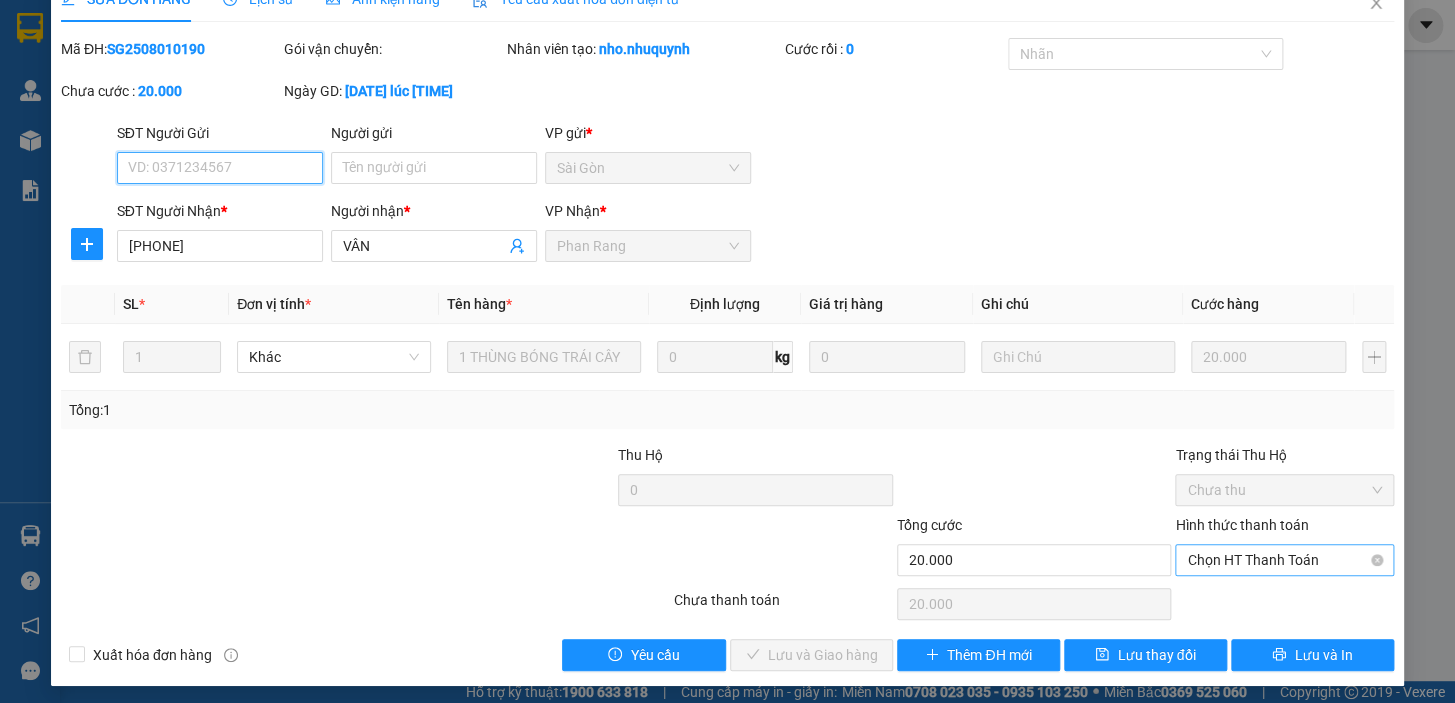 click on "Chọn HT Thanh Toán" at bounding box center (1284, 560) 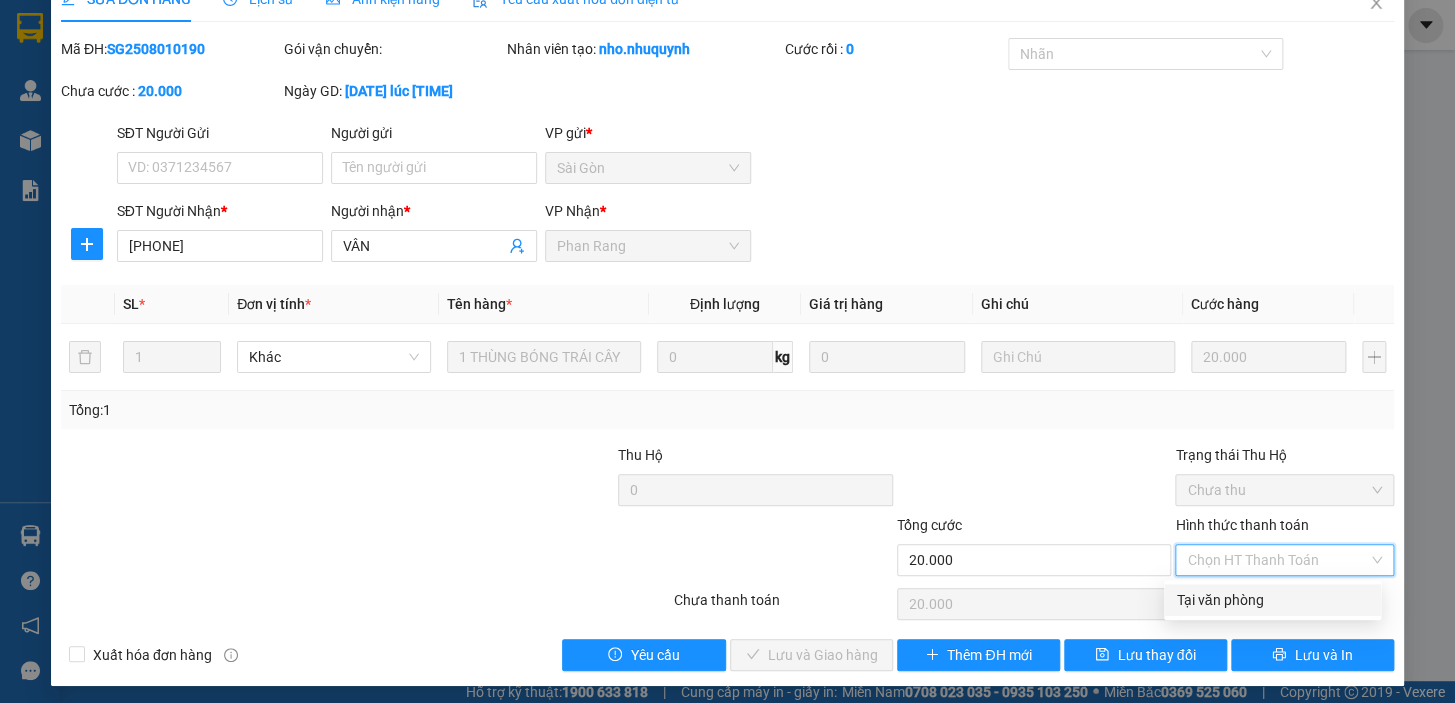click on "Tại văn phòng" at bounding box center (1272, 600) 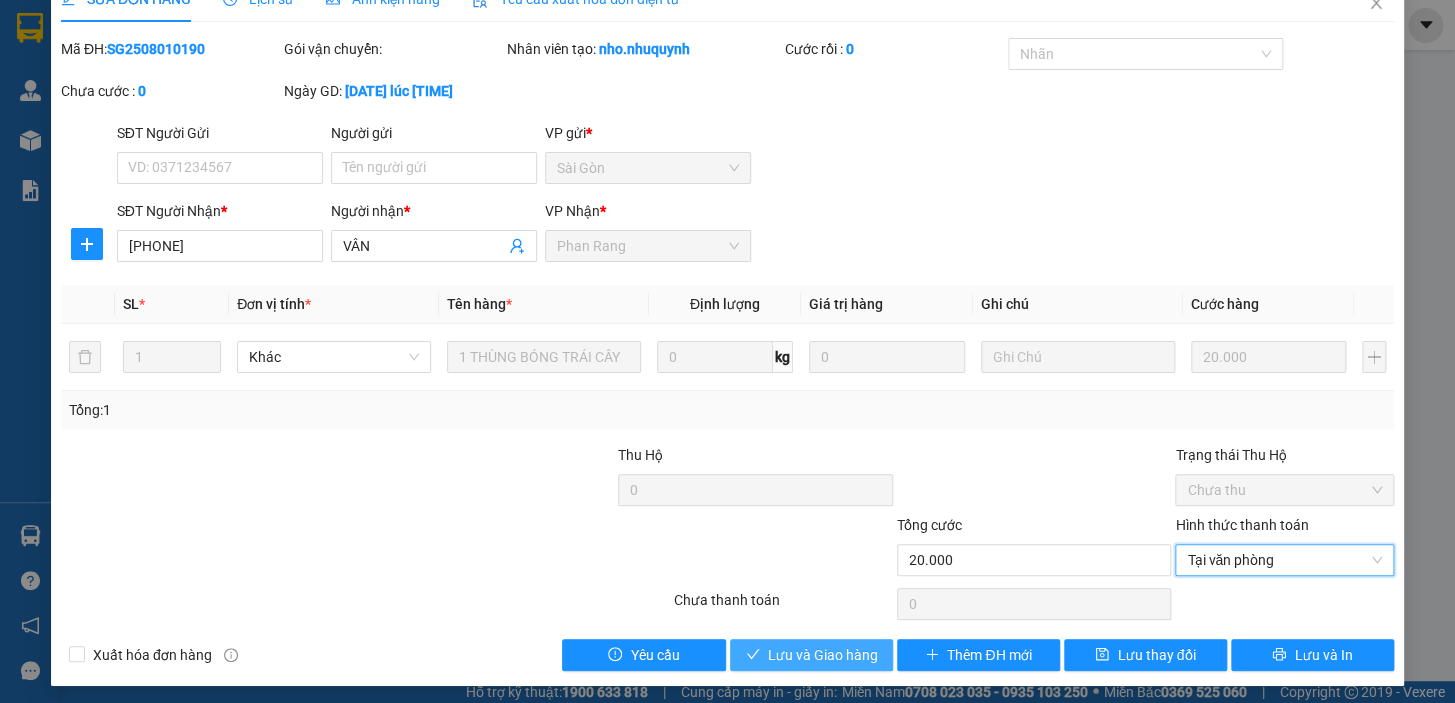 click on "Lưu và Giao hàng" at bounding box center (823, 655) 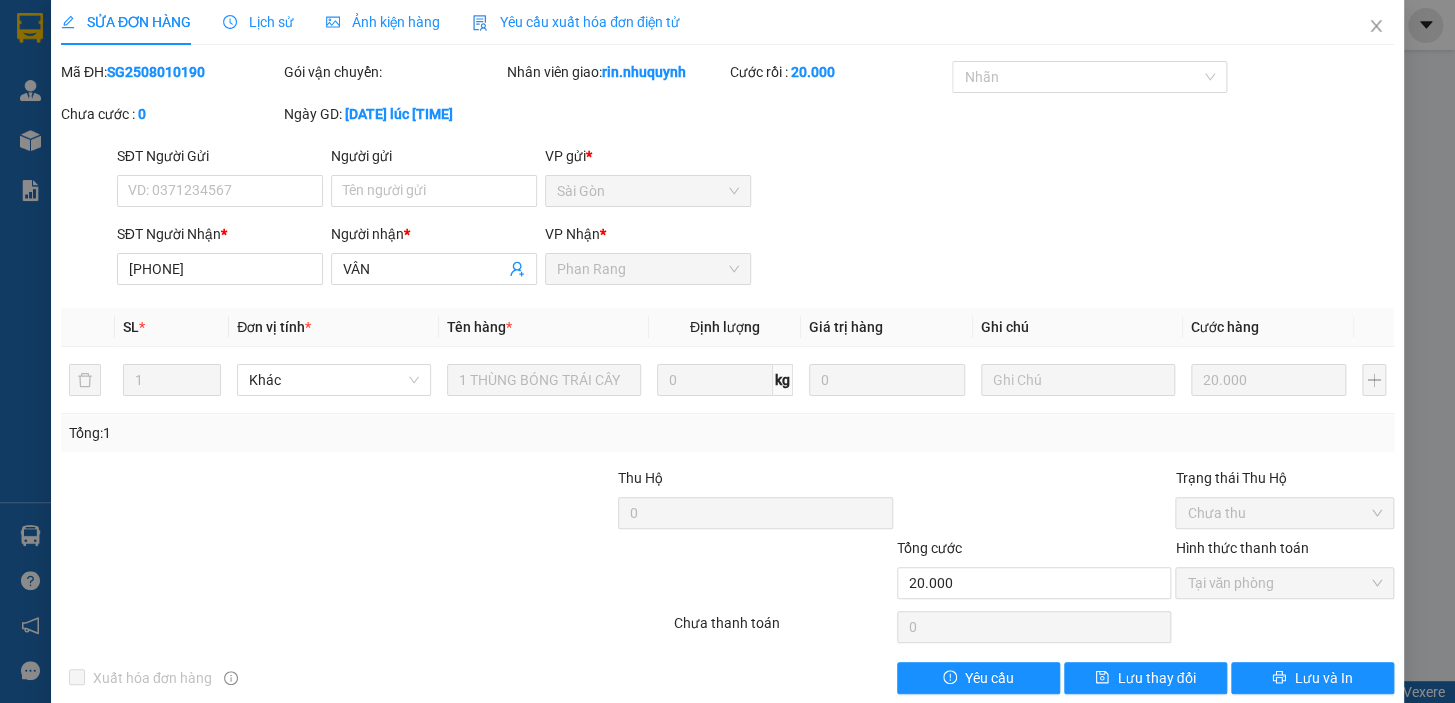 scroll, scrollTop: 0, scrollLeft: 0, axis: both 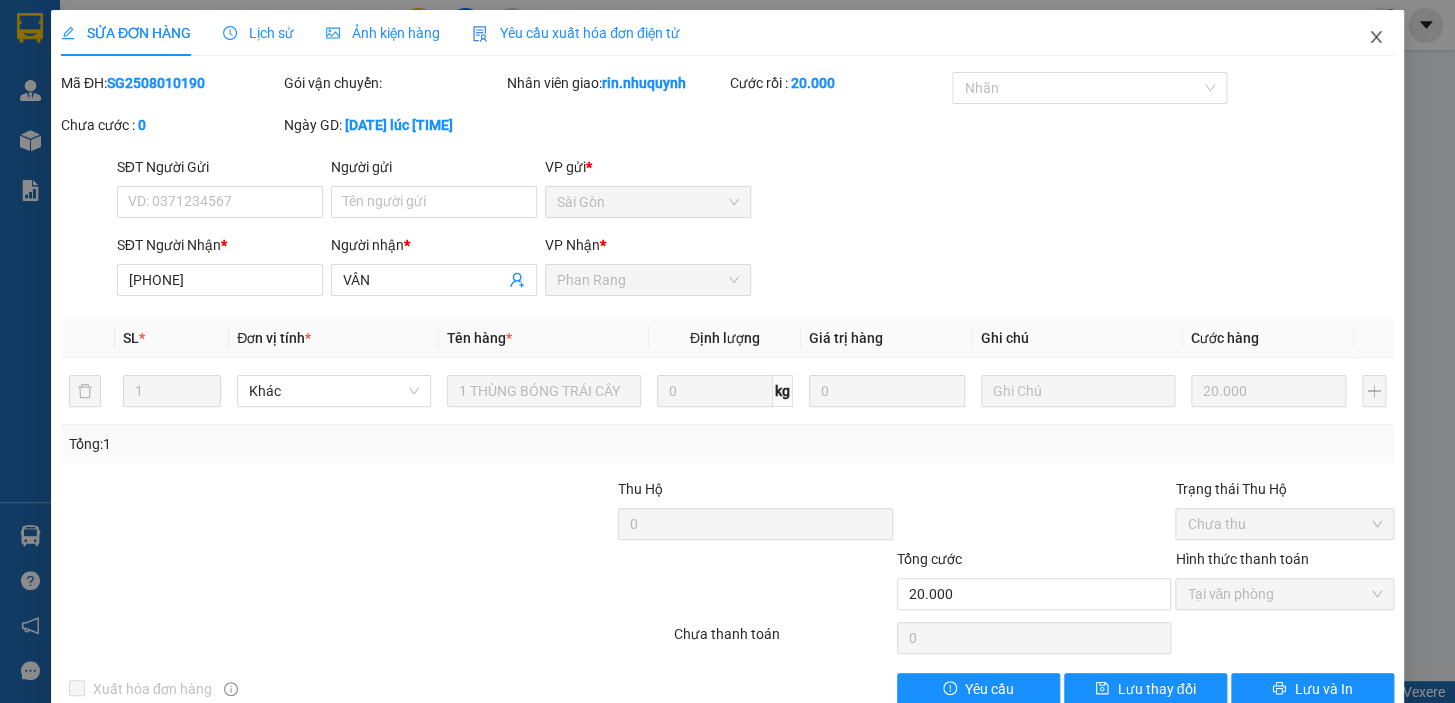 click at bounding box center (1376, 38) 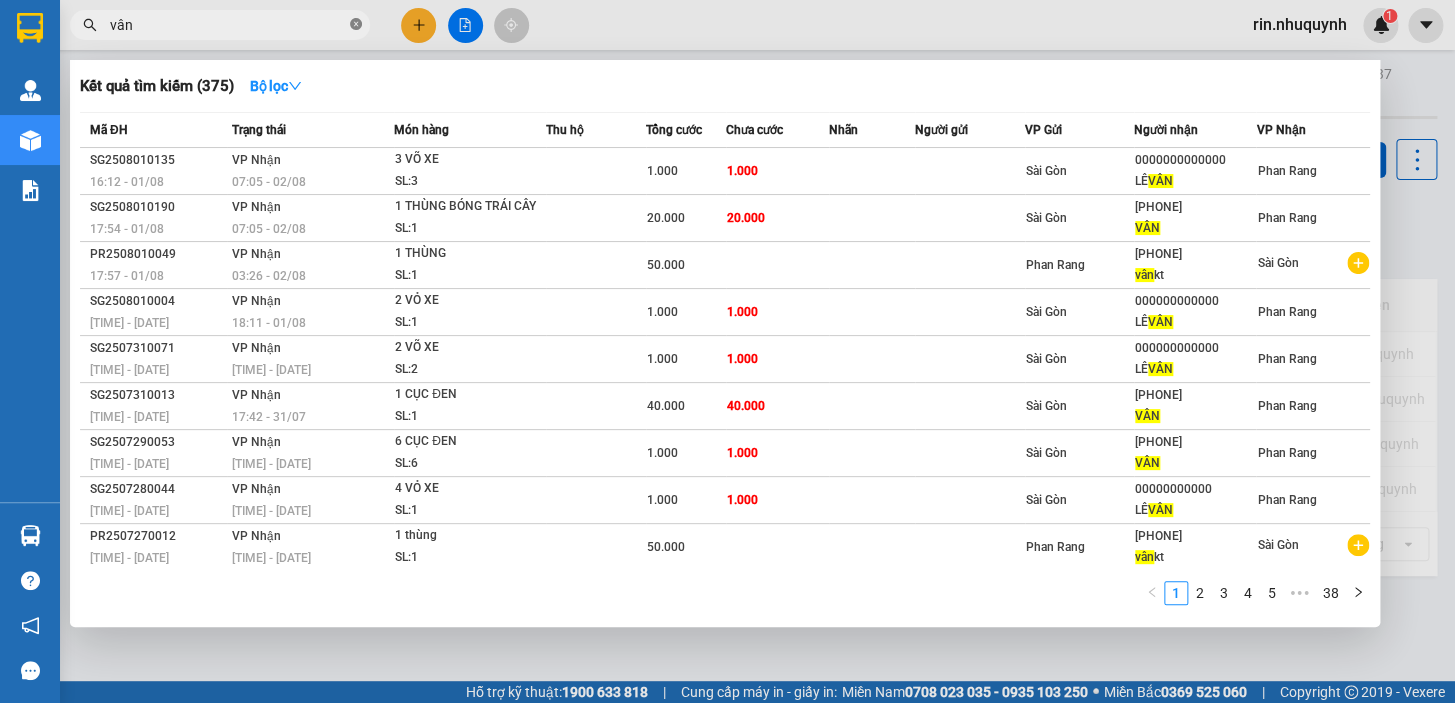 click at bounding box center [356, 25] 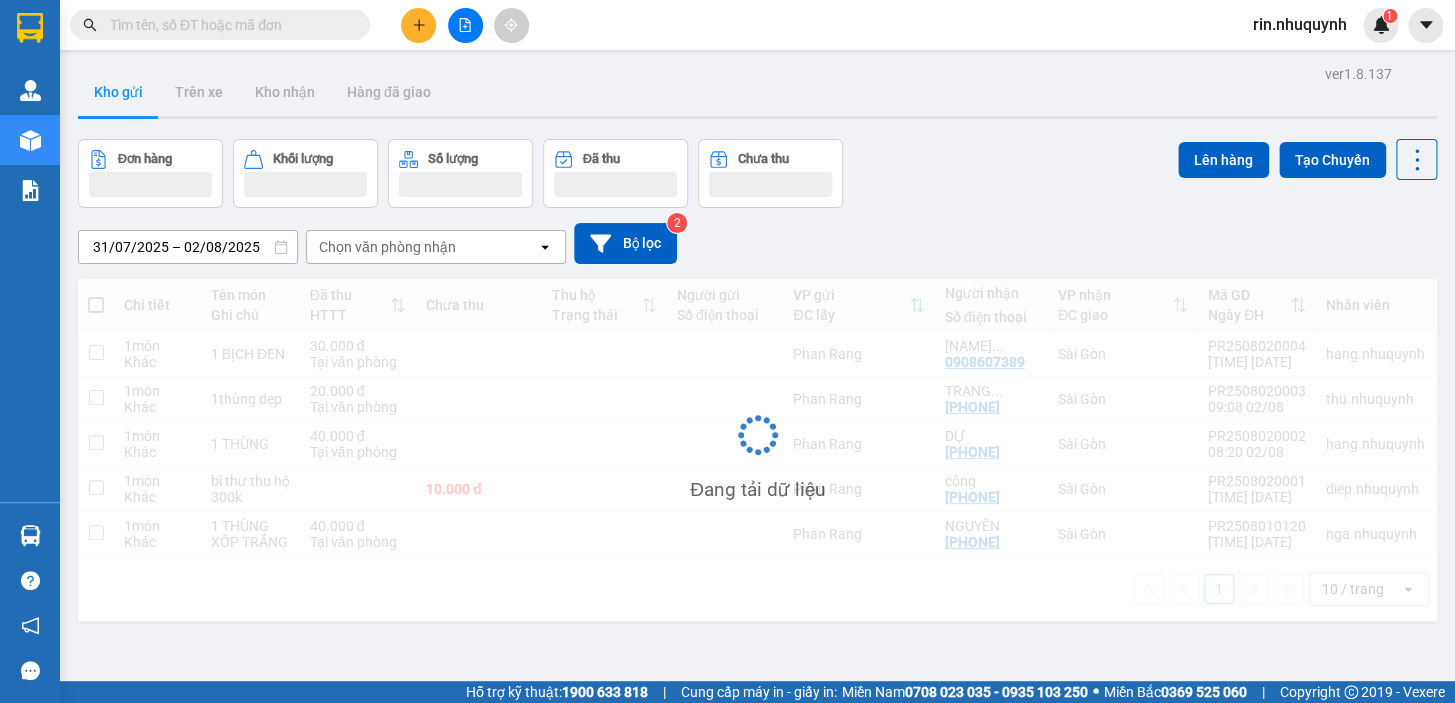 click at bounding box center [228, 25] 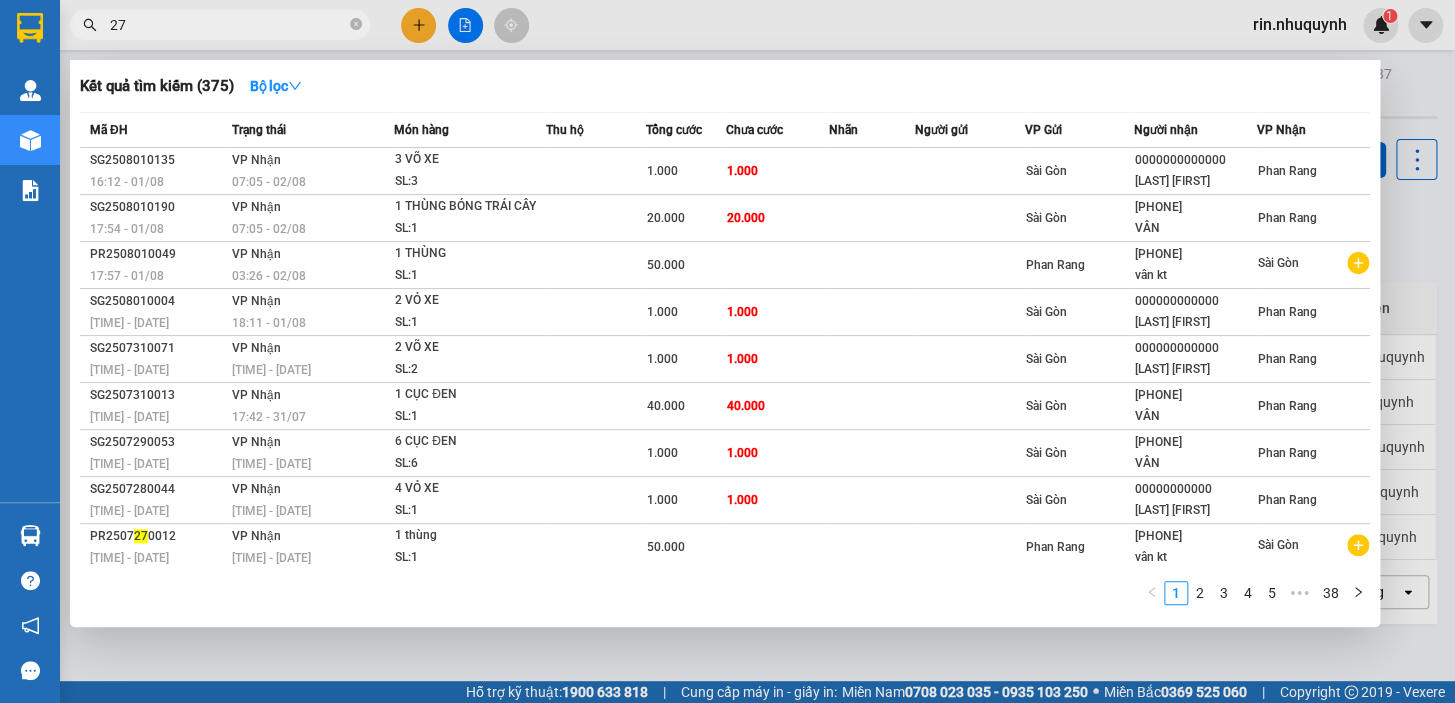 type on "277" 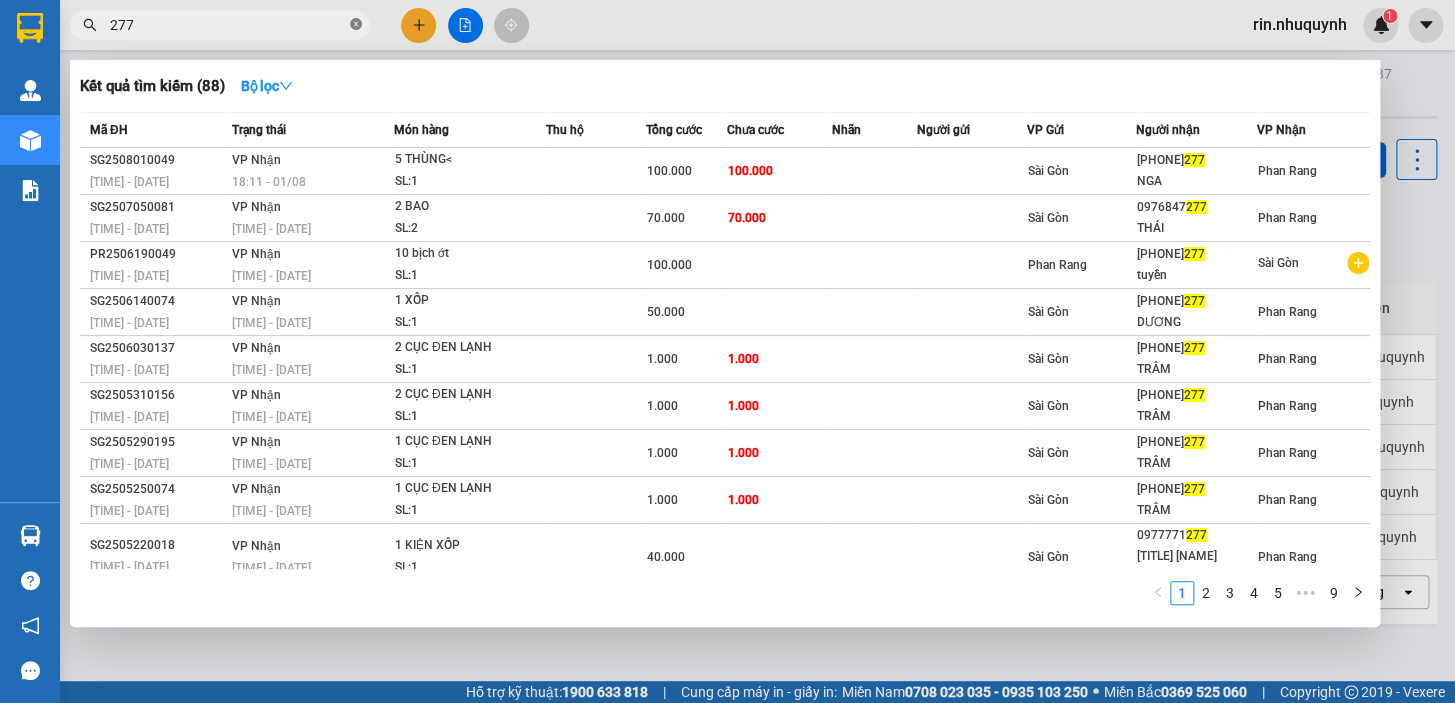click 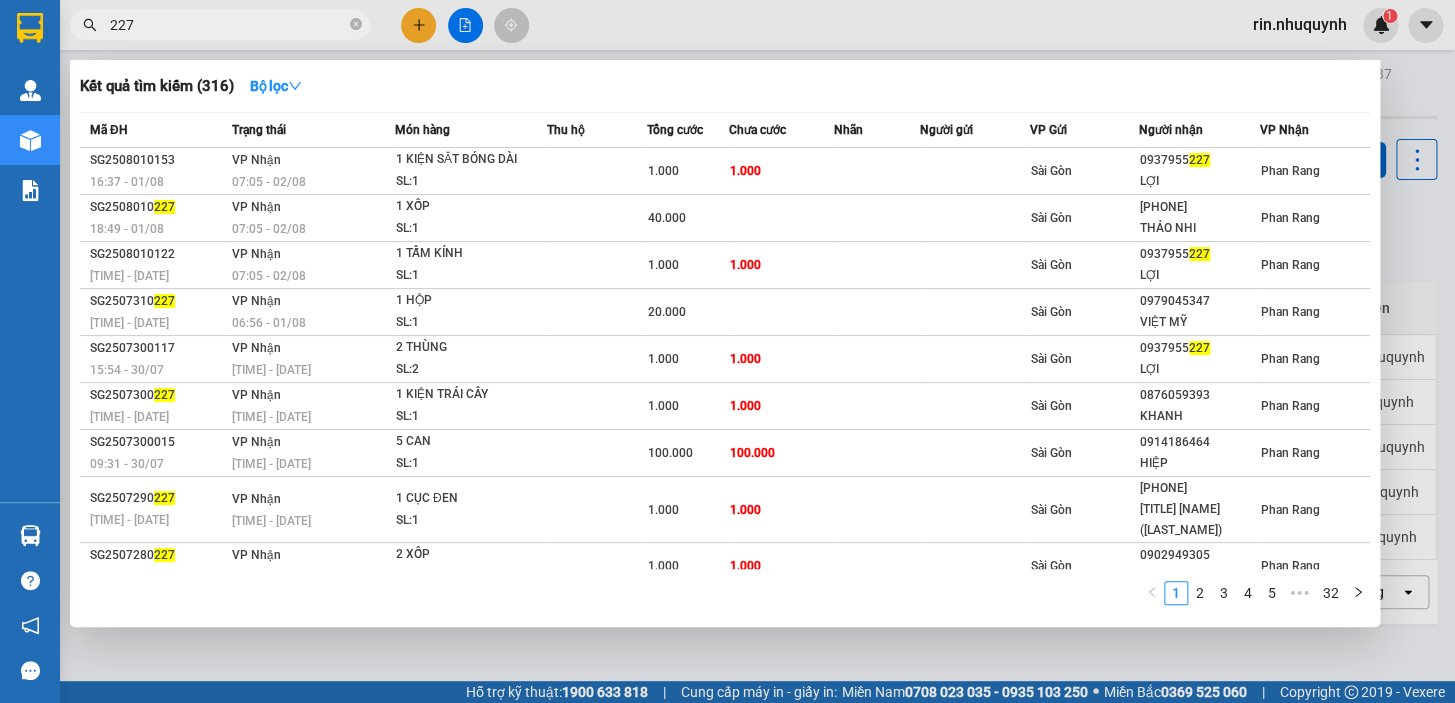 type on "227" 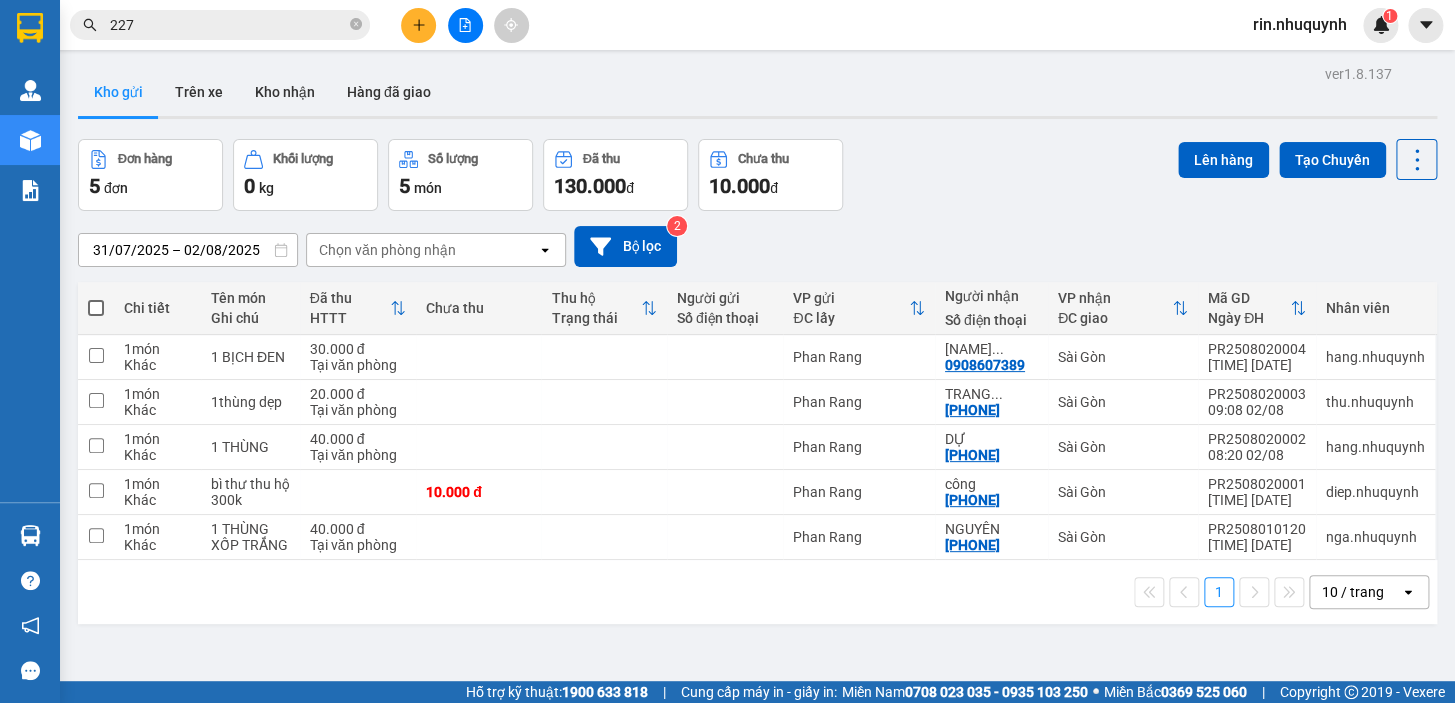 click on "rin.nhuquynh" at bounding box center (1300, 24) 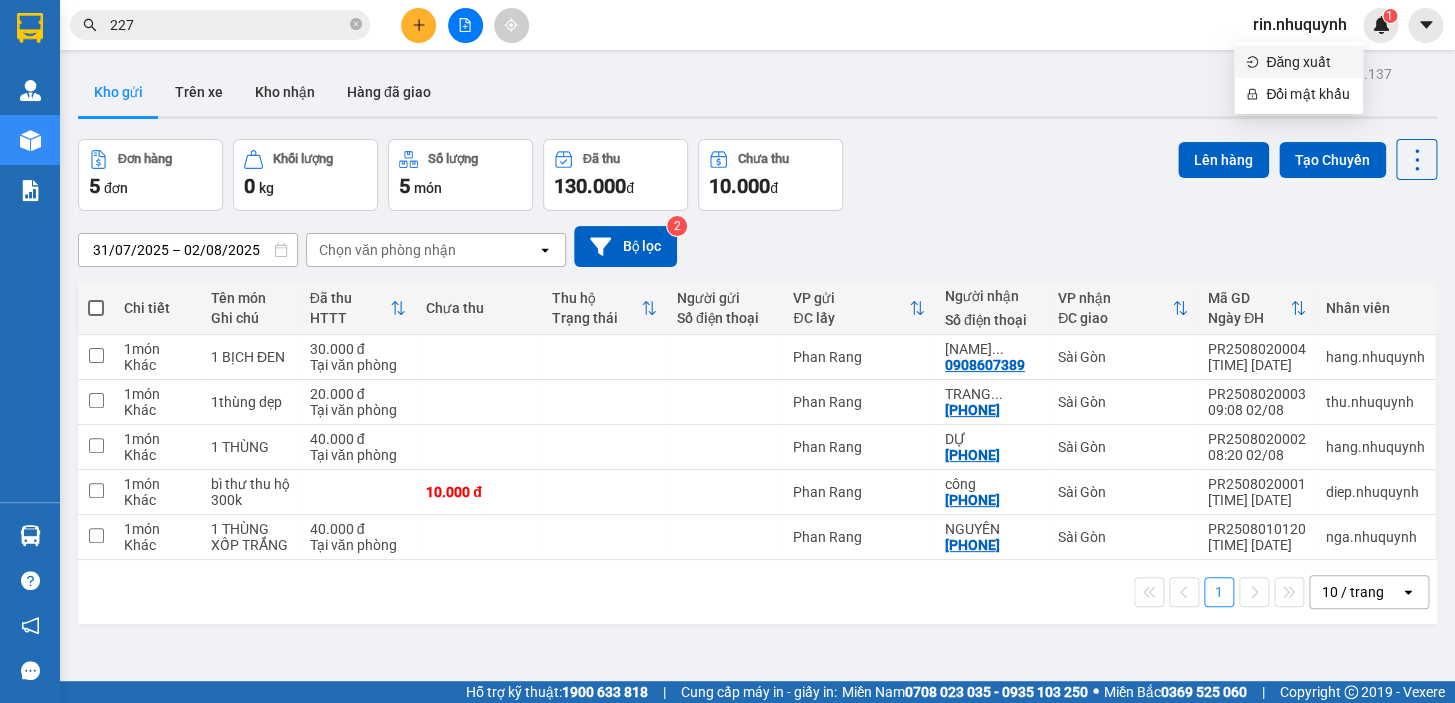 click on "Đăng xuất" at bounding box center [1308, 62] 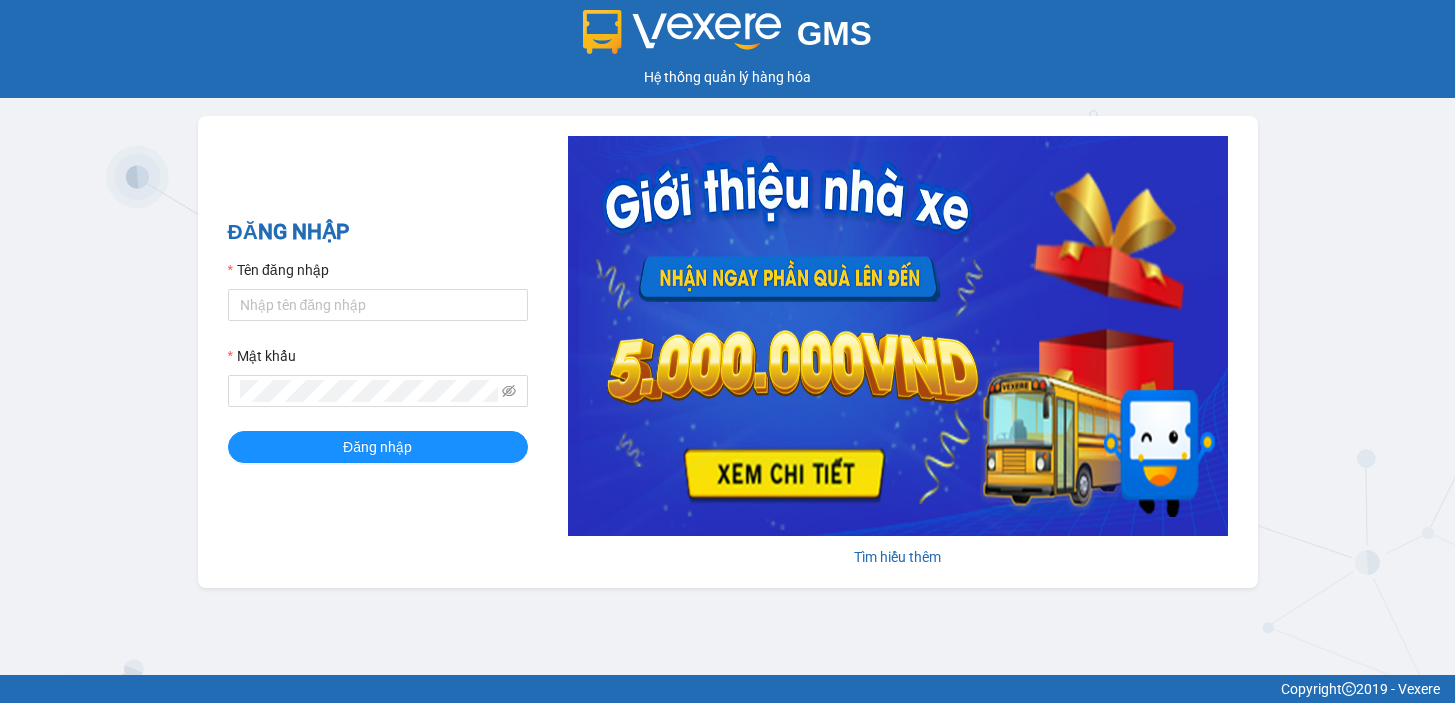 scroll, scrollTop: 0, scrollLeft: 0, axis: both 